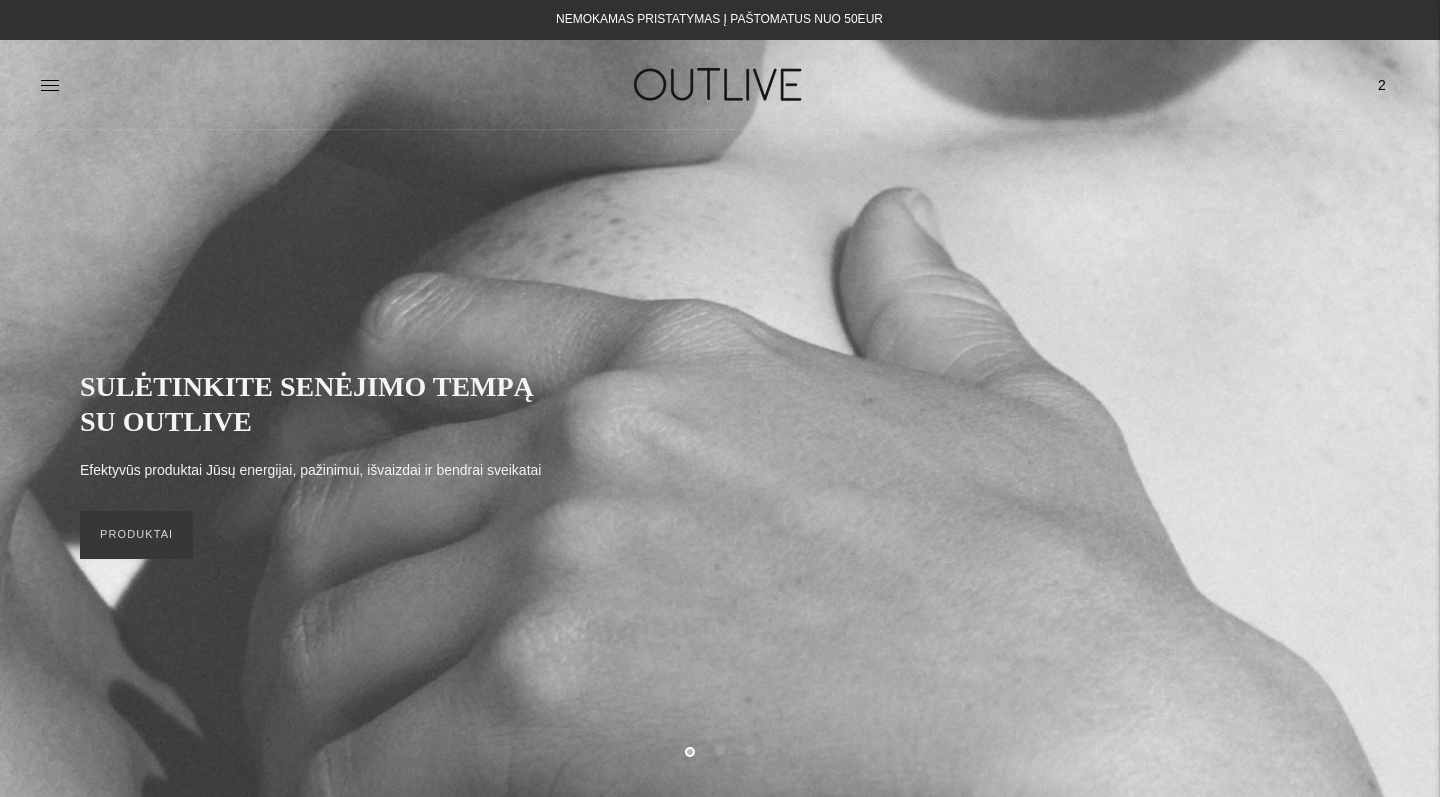 scroll, scrollTop: 0, scrollLeft: 0, axis: both 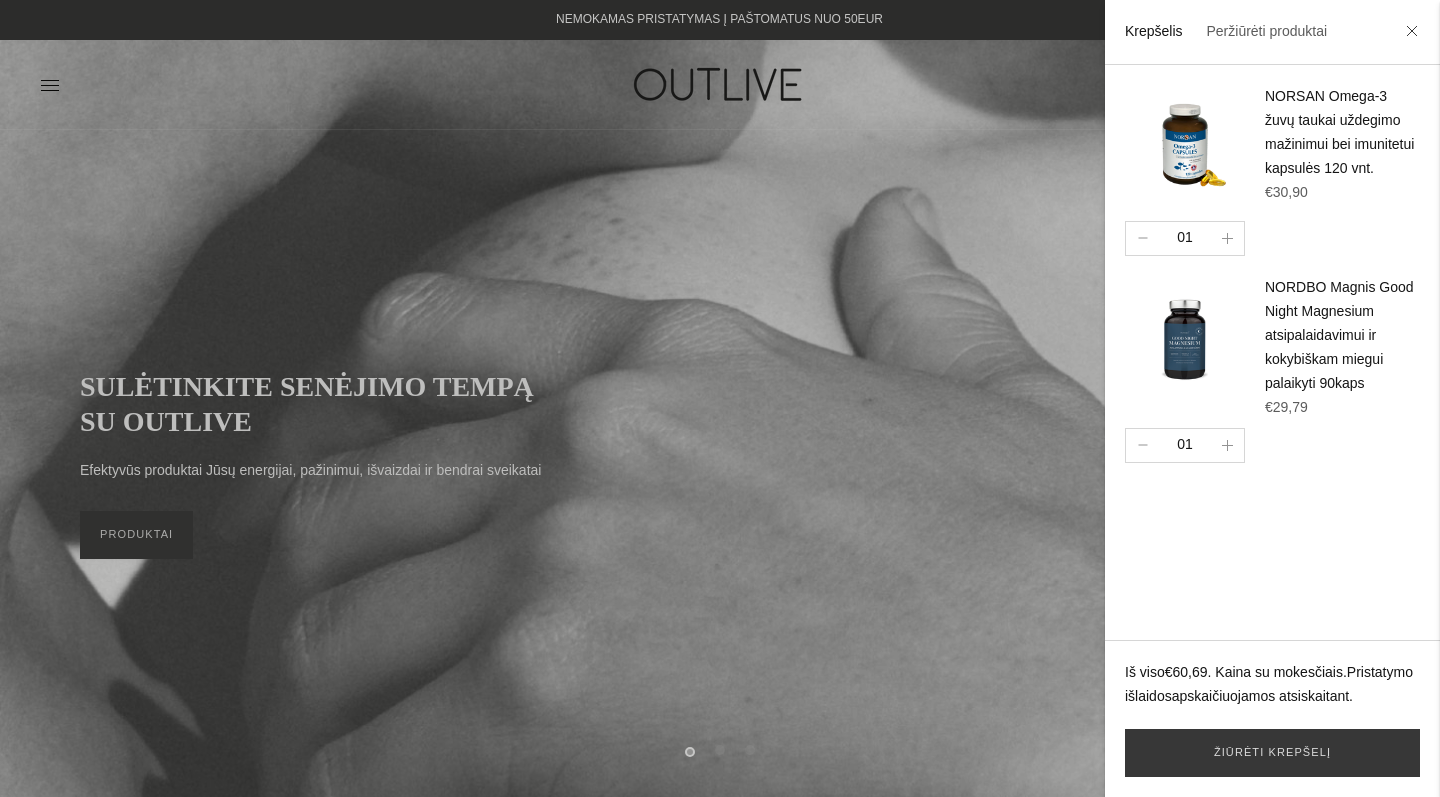 click at bounding box center (720, 398) 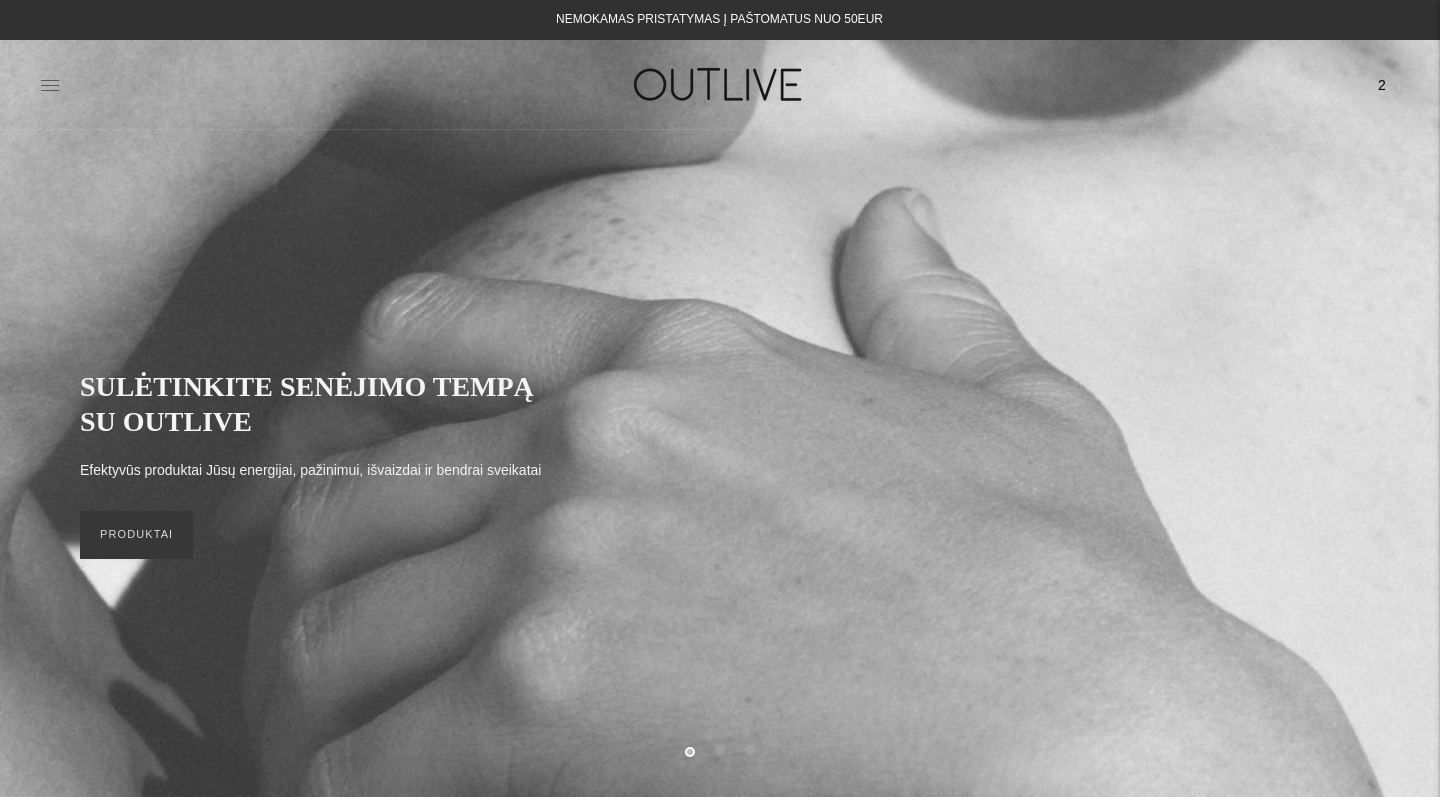 click 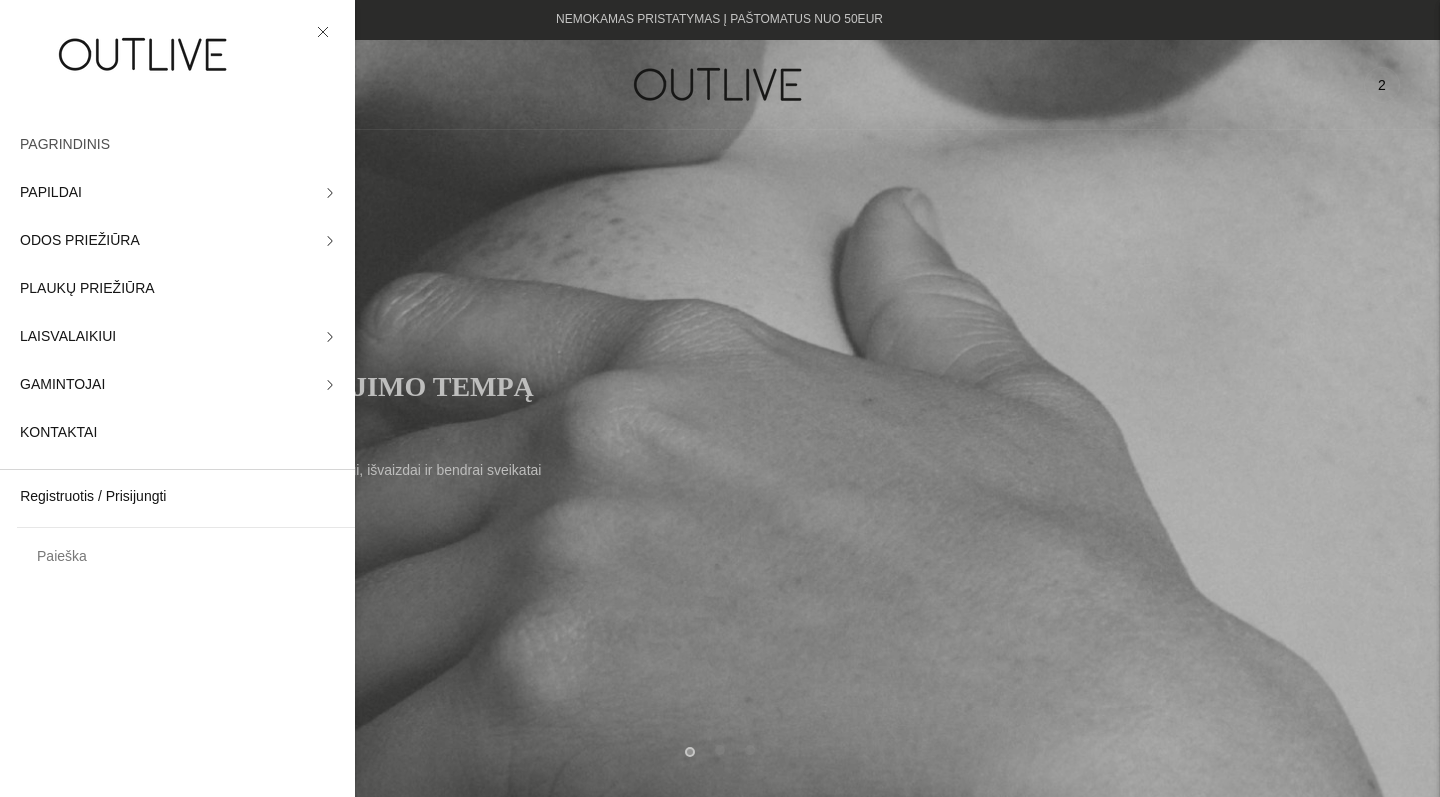 click on "PAGRINDINIS" 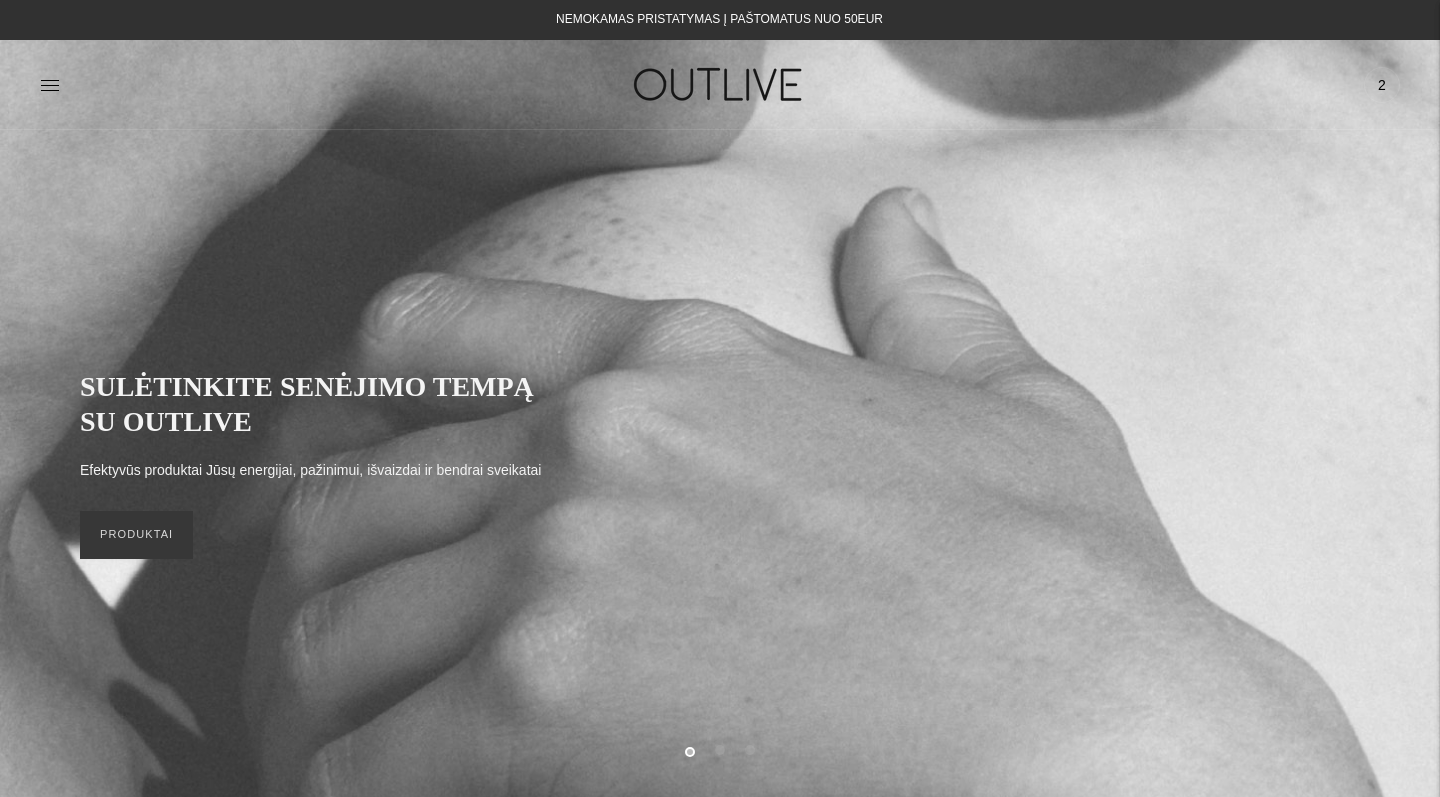 scroll, scrollTop: 0, scrollLeft: 0, axis: both 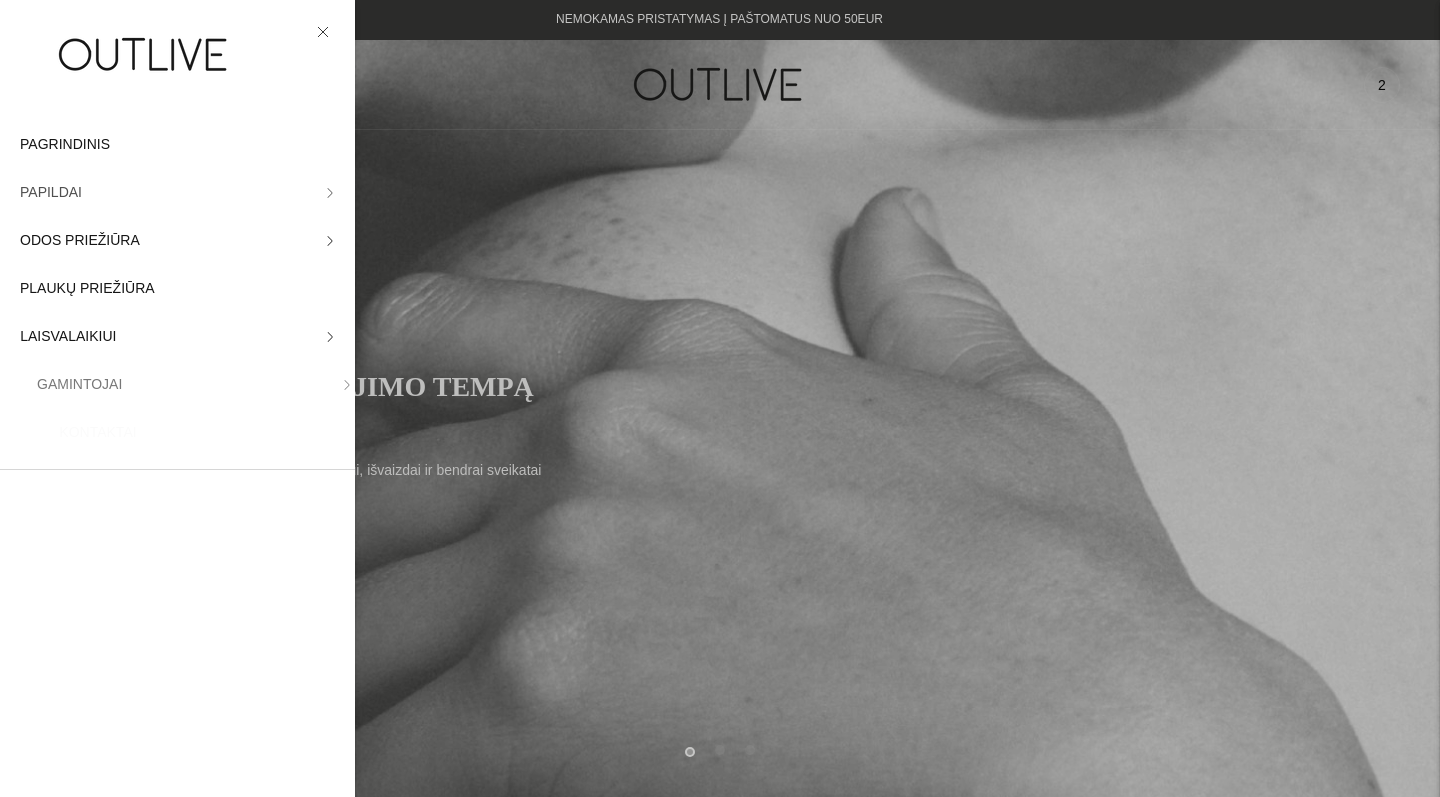 click on "PAPILDAI" 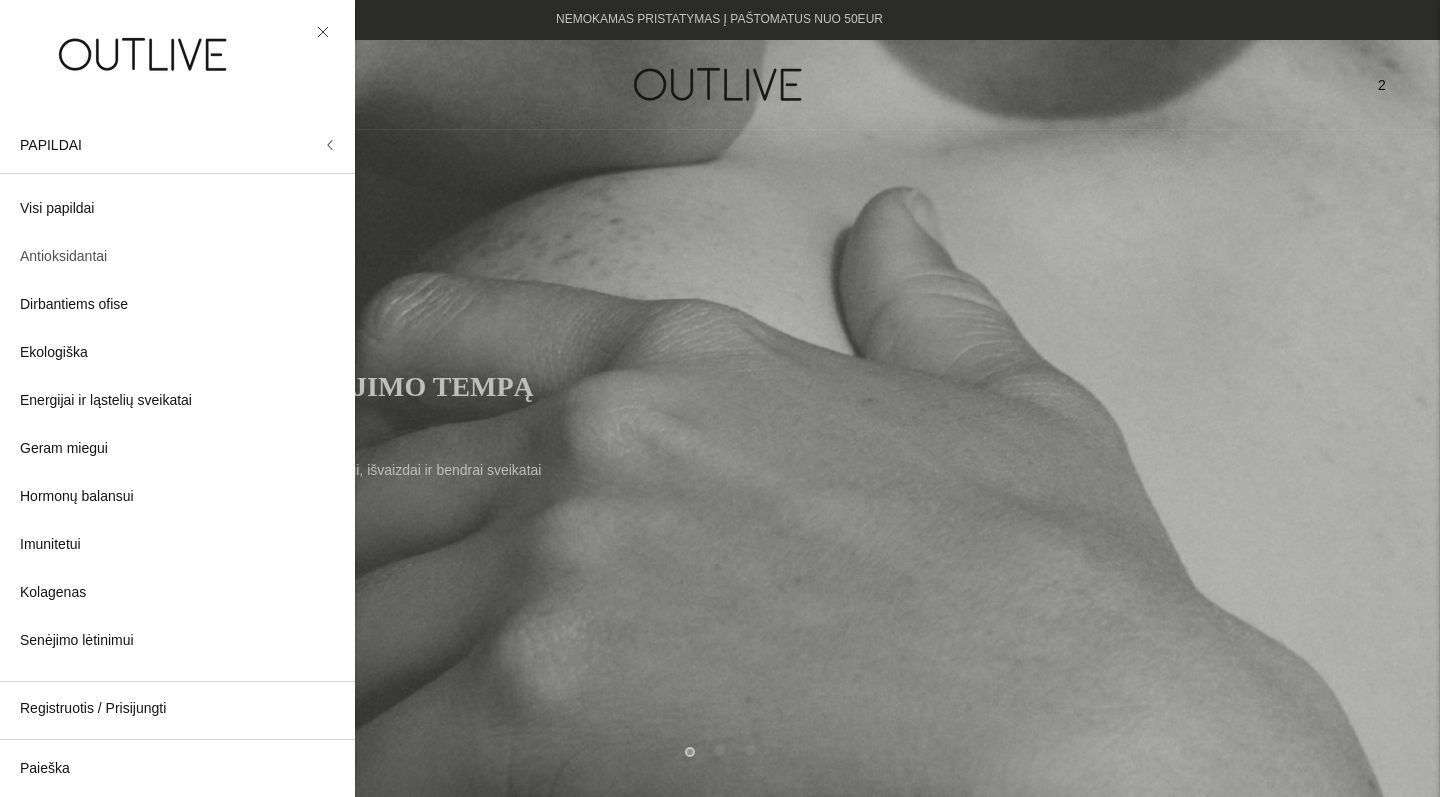 click on "Antioksidantai" 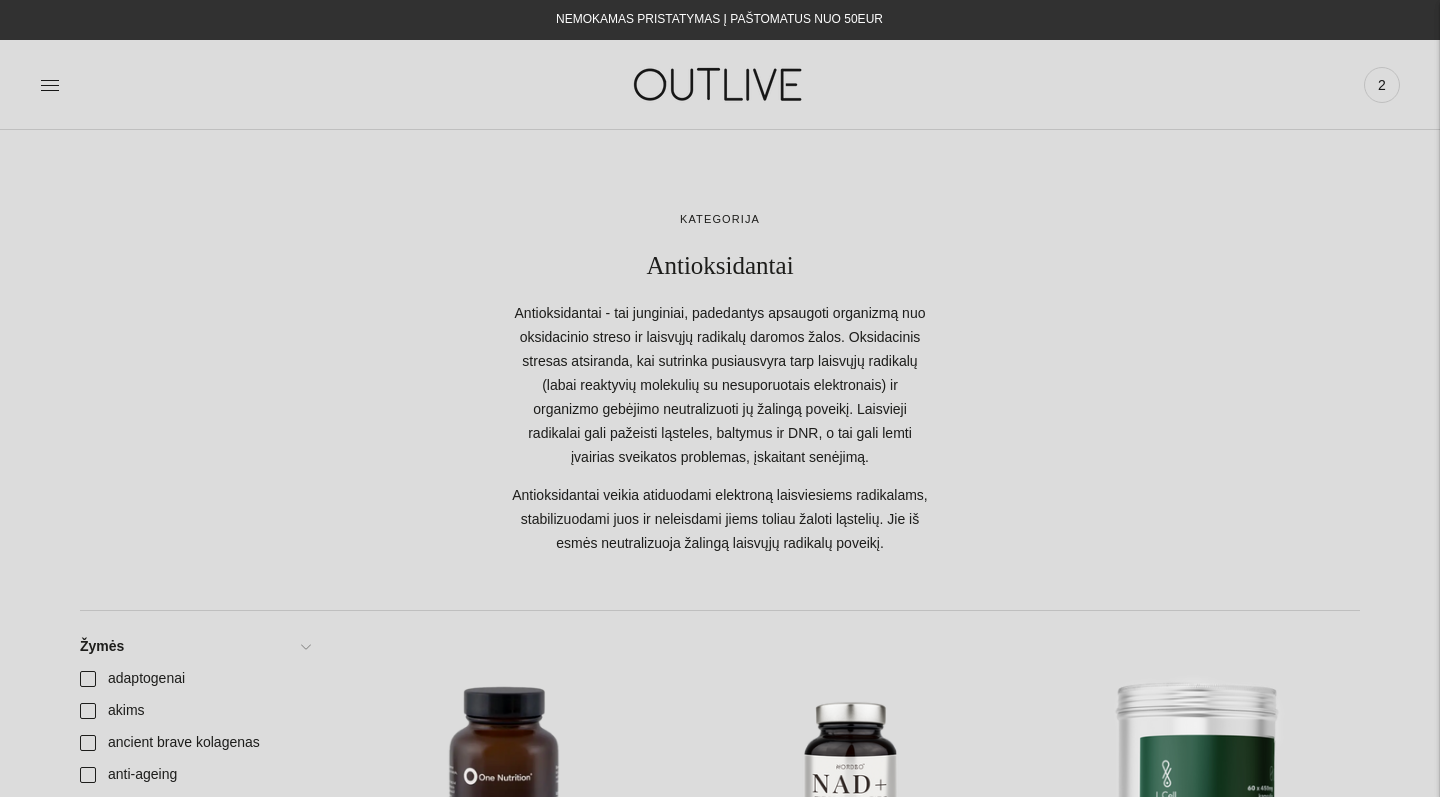 scroll, scrollTop: 0, scrollLeft: 0, axis: both 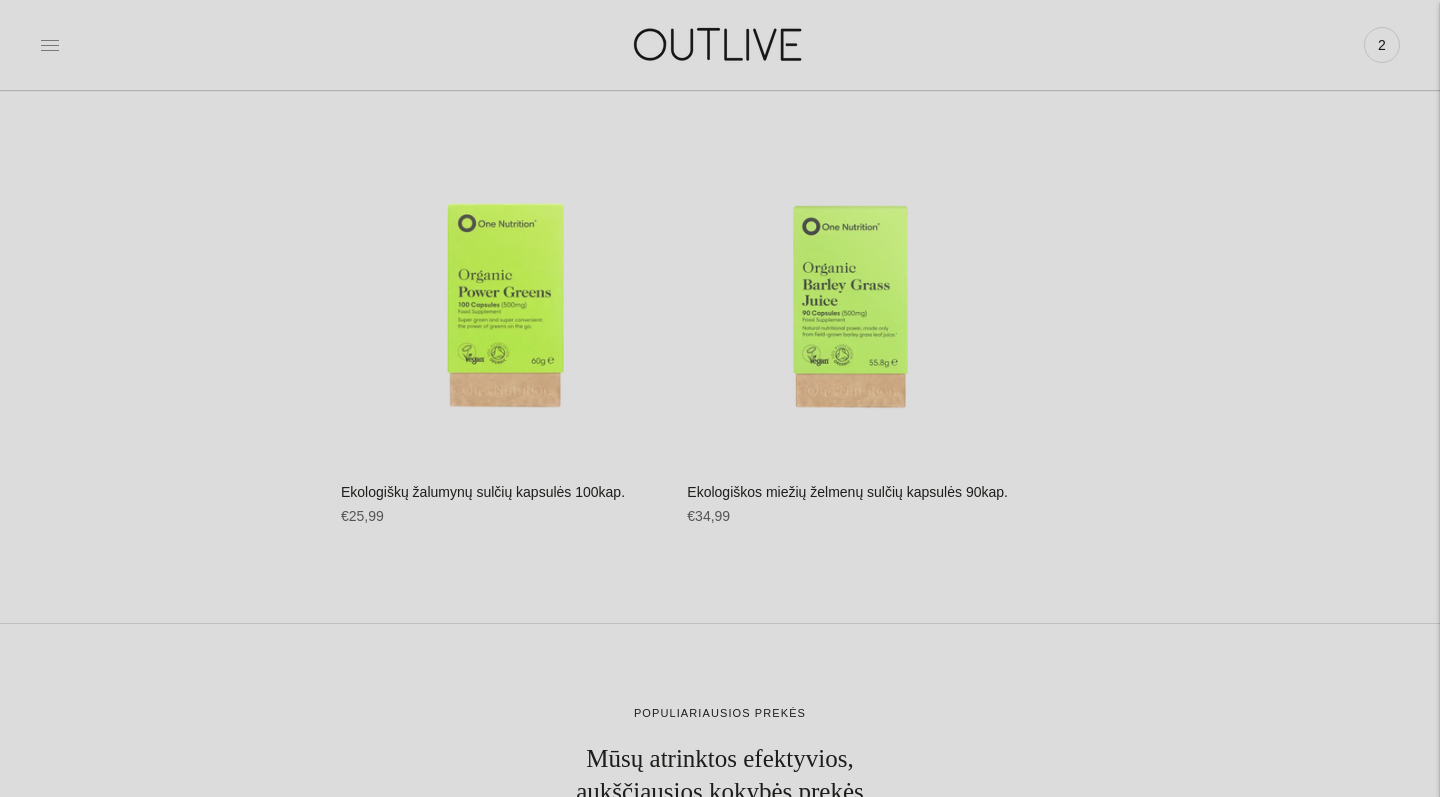 click 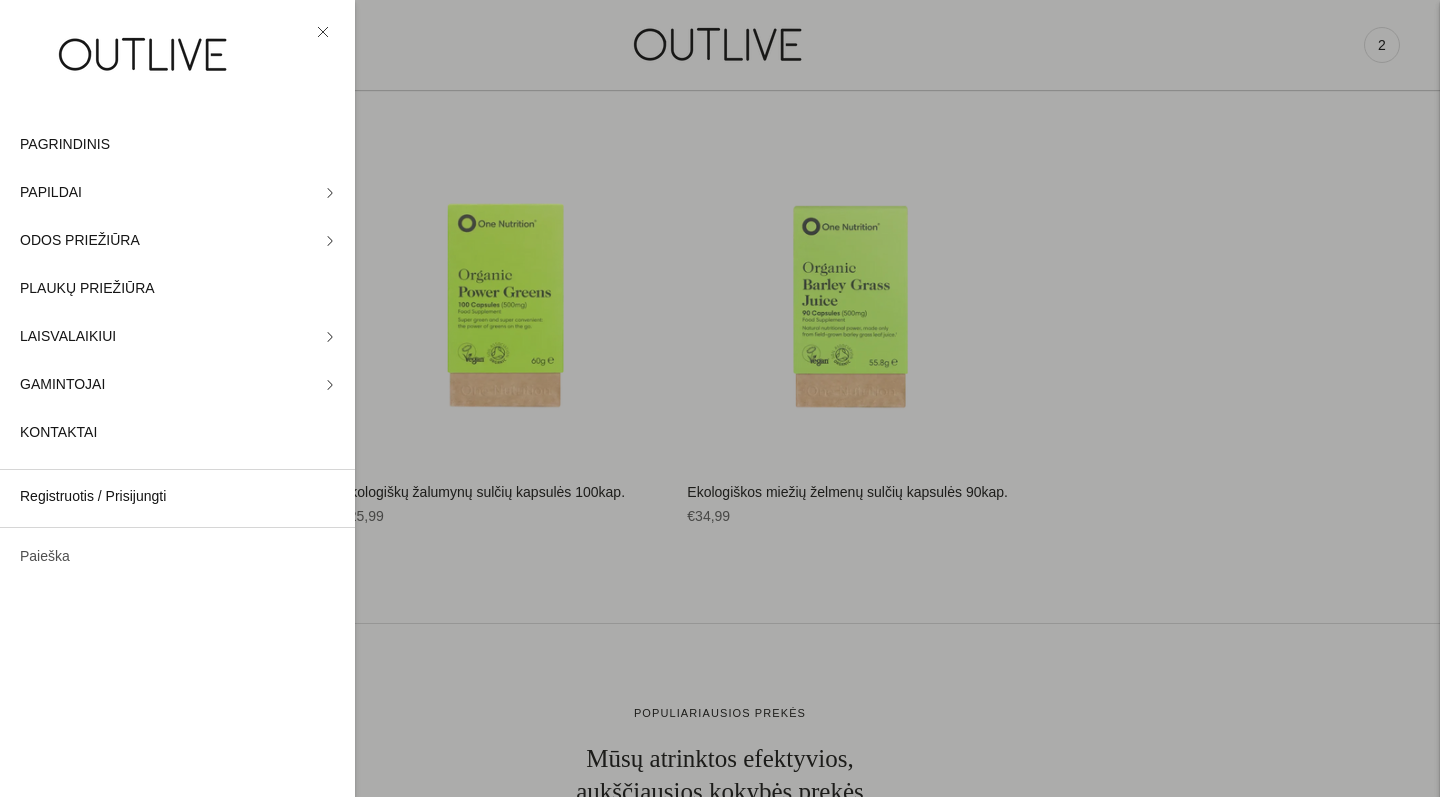 click on "Paieška" at bounding box center [177, 557] 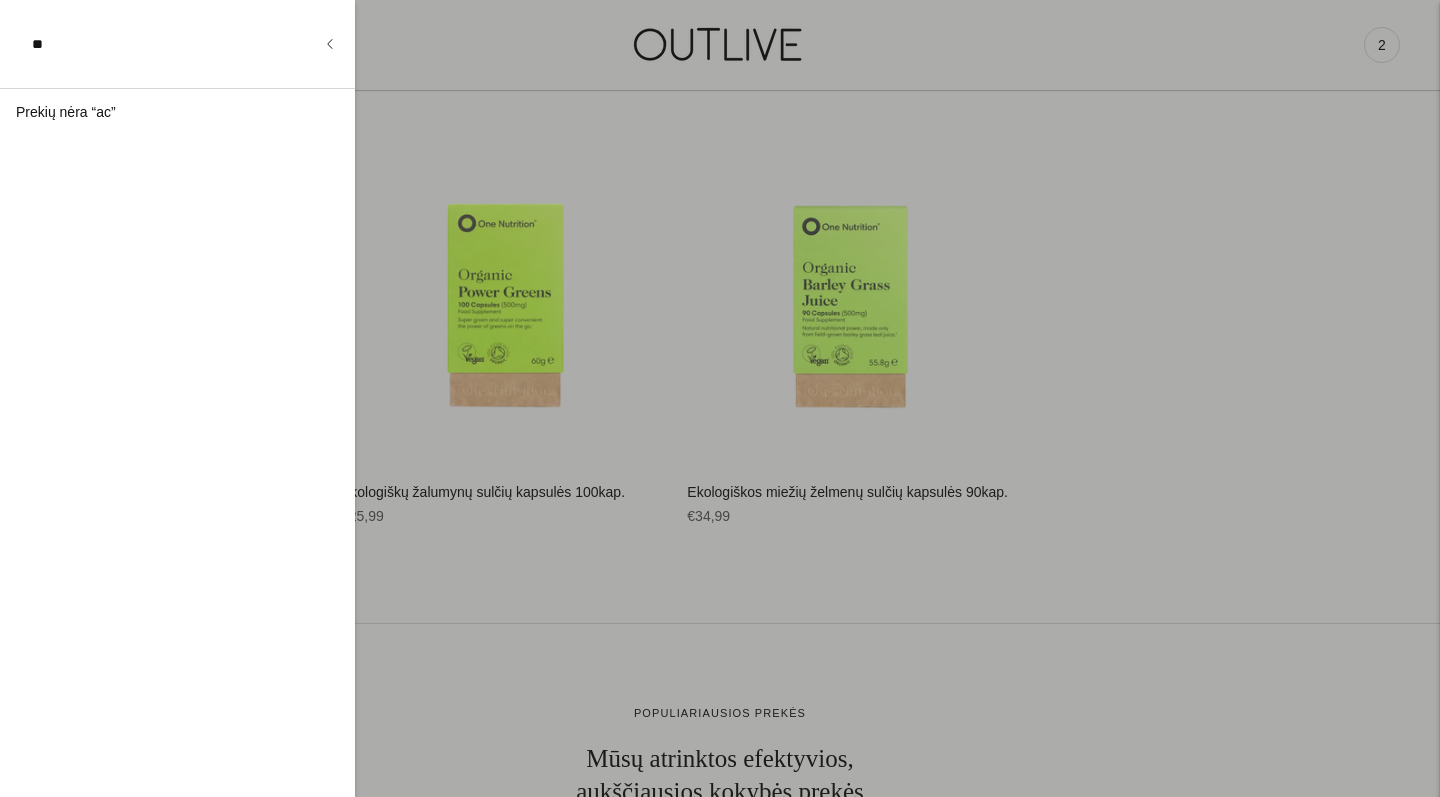 type on "*" 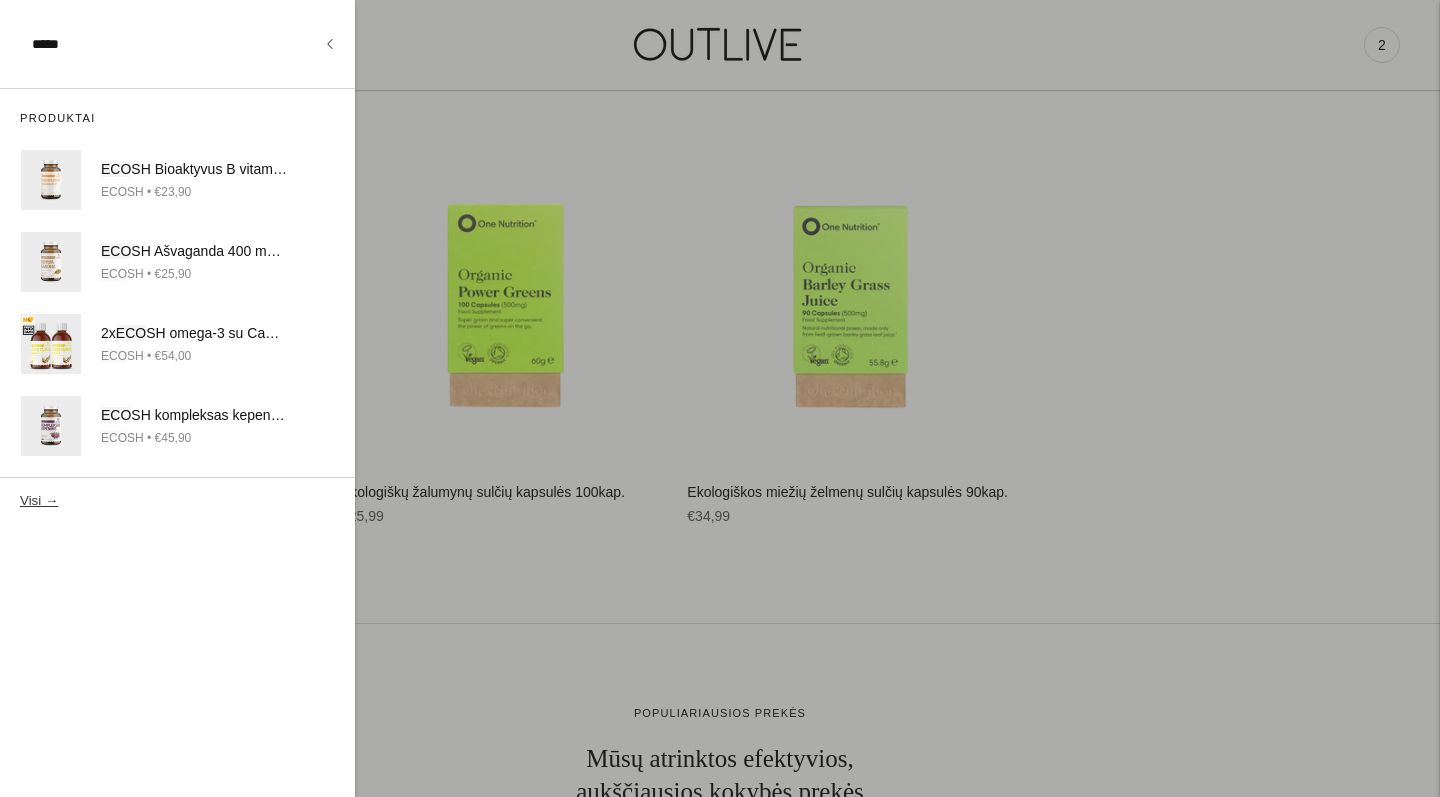 type on "*****" 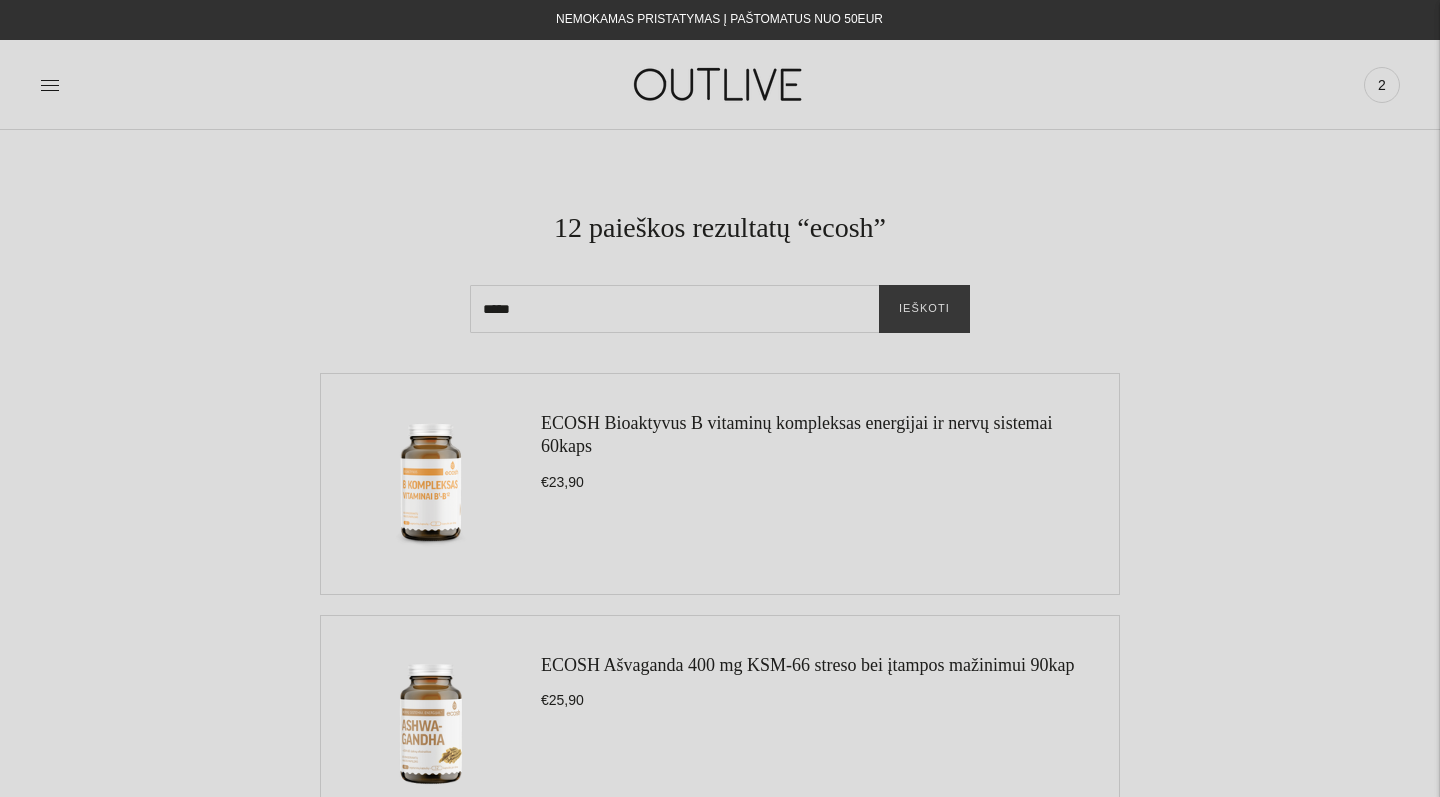scroll, scrollTop: 0, scrollLeft: 0, axis: both 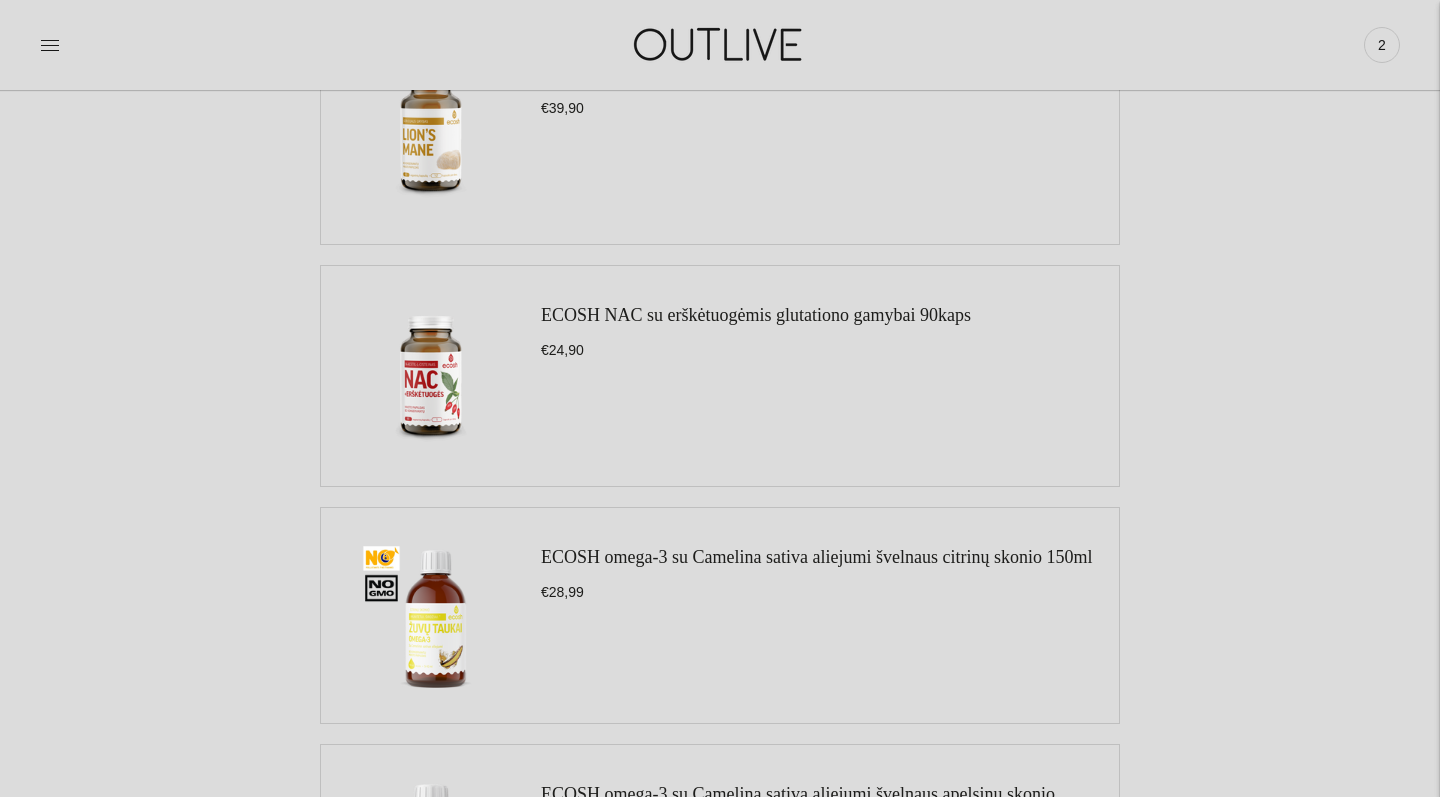 click on "ECOSH NAC su erškėtuogėmis glutationo gamybai 90kaps" at bounding box center [756, 315] 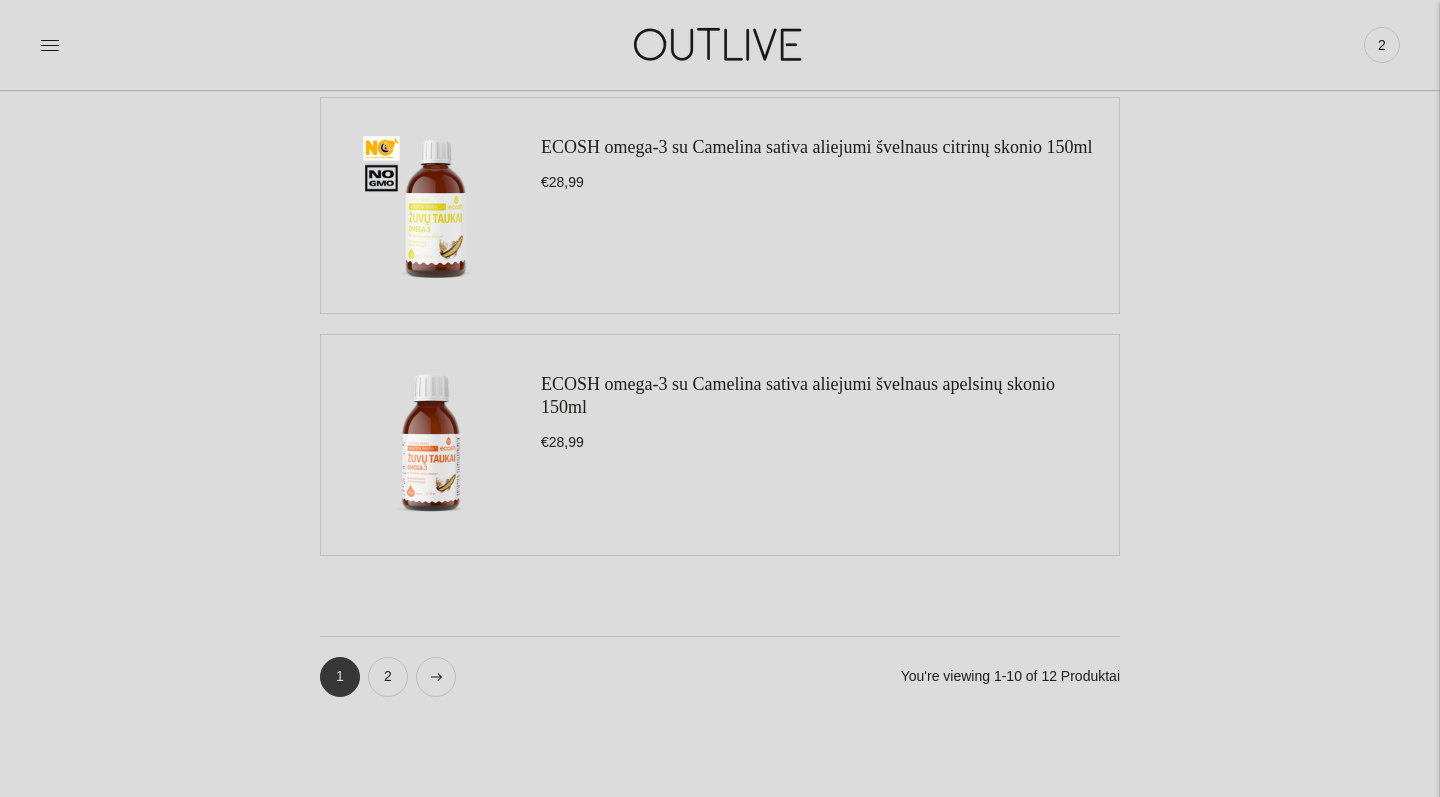 scroll, scrollTop: 2208, scrollLeft: 0, axis: vertical 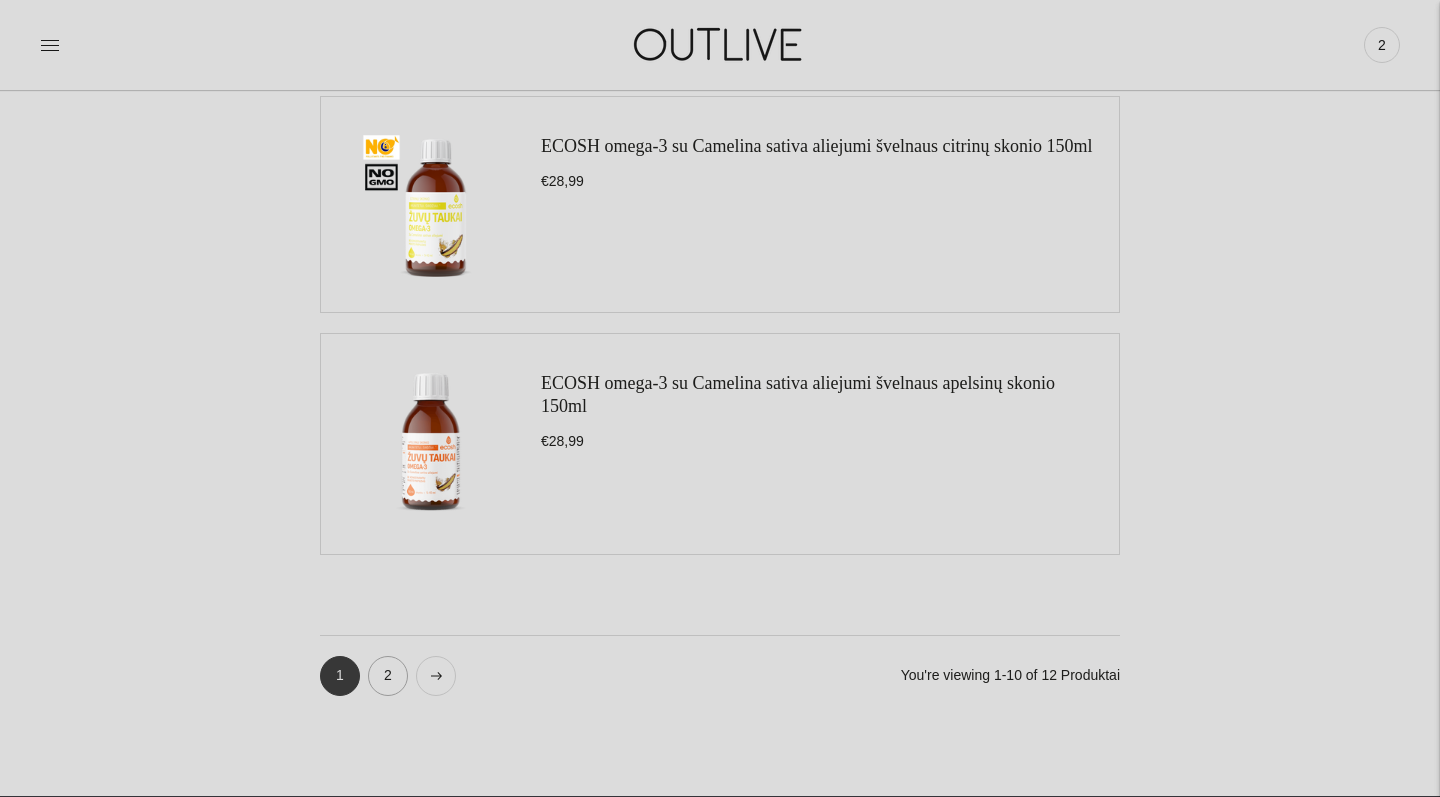 click on "2" at bounding box center (388, 676) 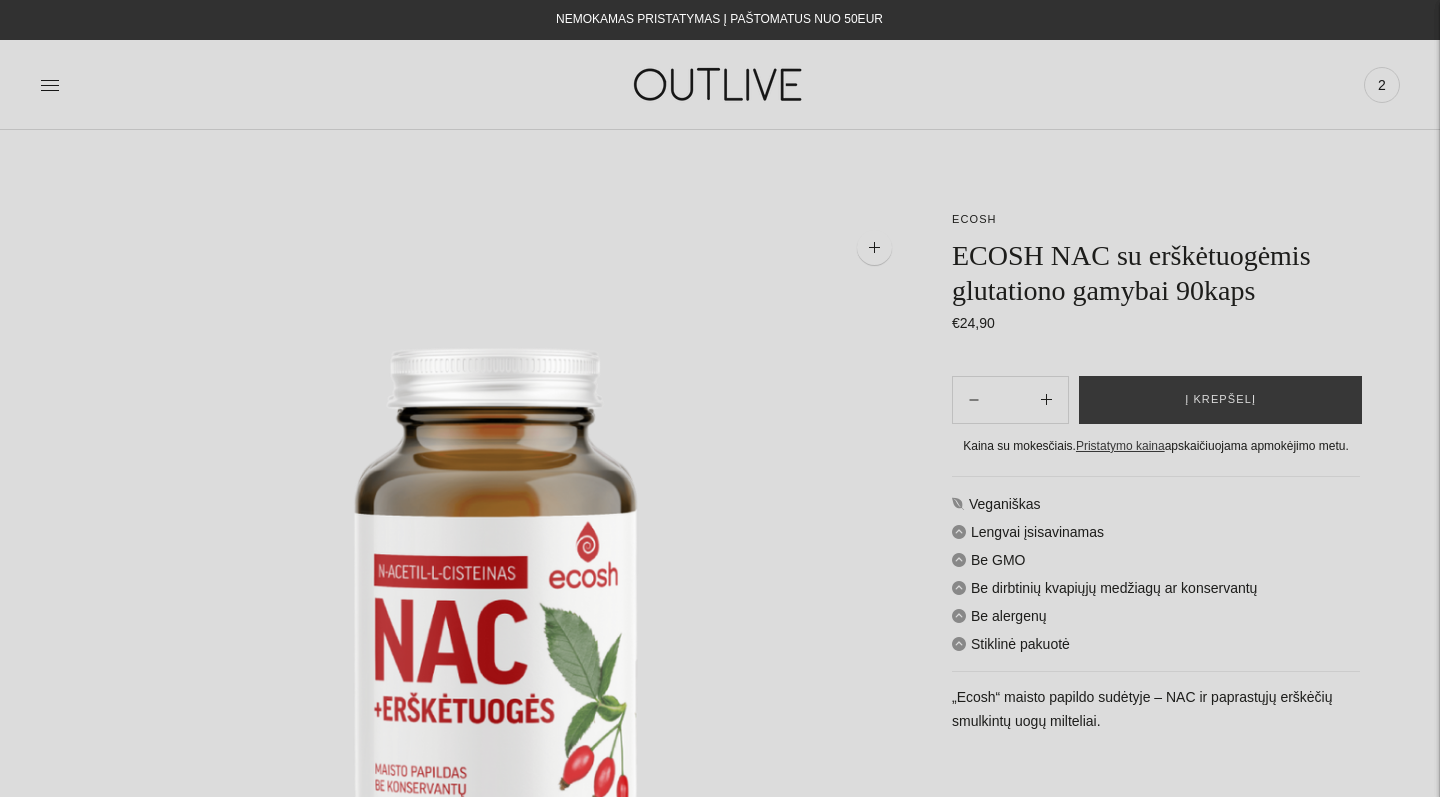 scroll, scrollTop: 0, scrollLeft: 0, axis: both 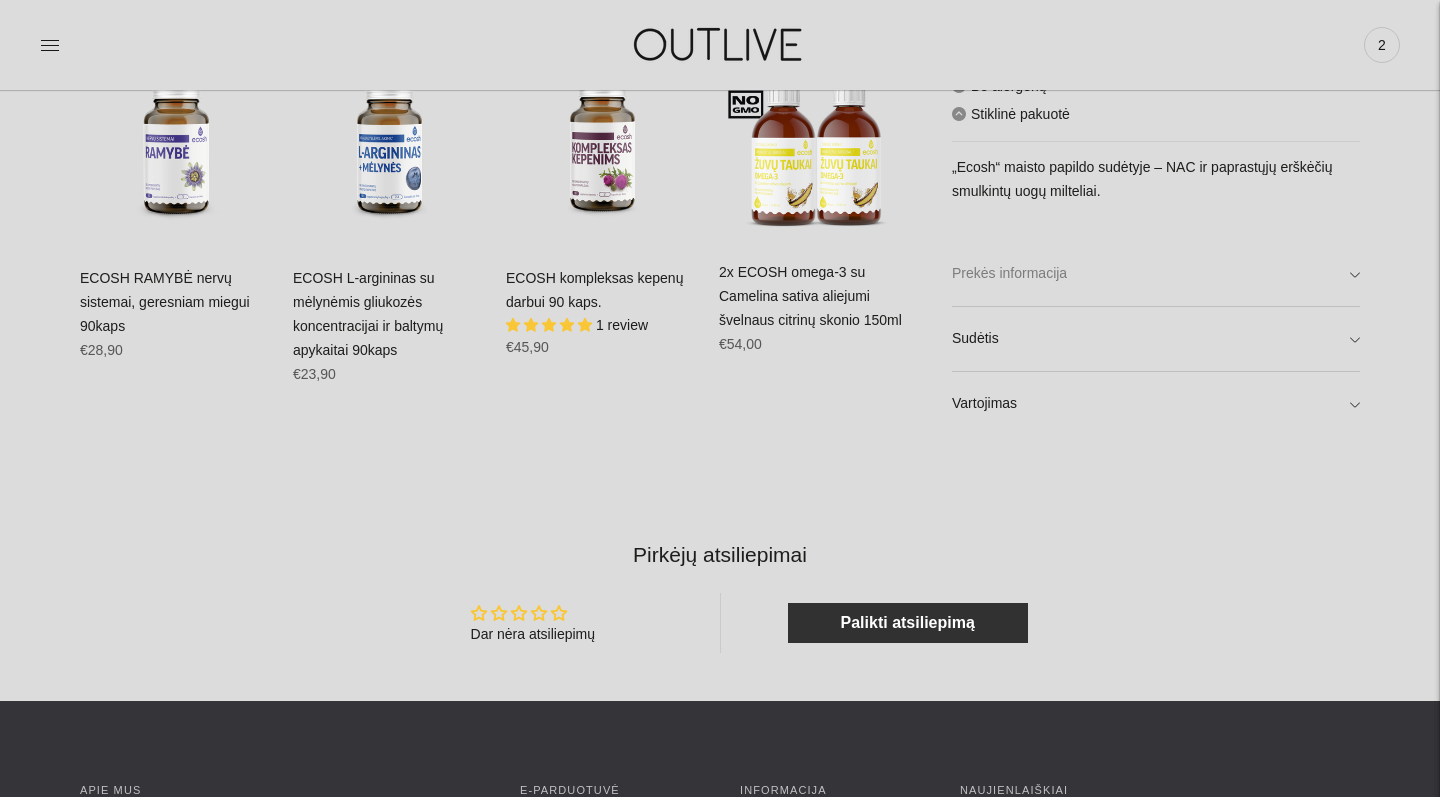 click on "Prekės informacija" at bounding box center (1156, 274) 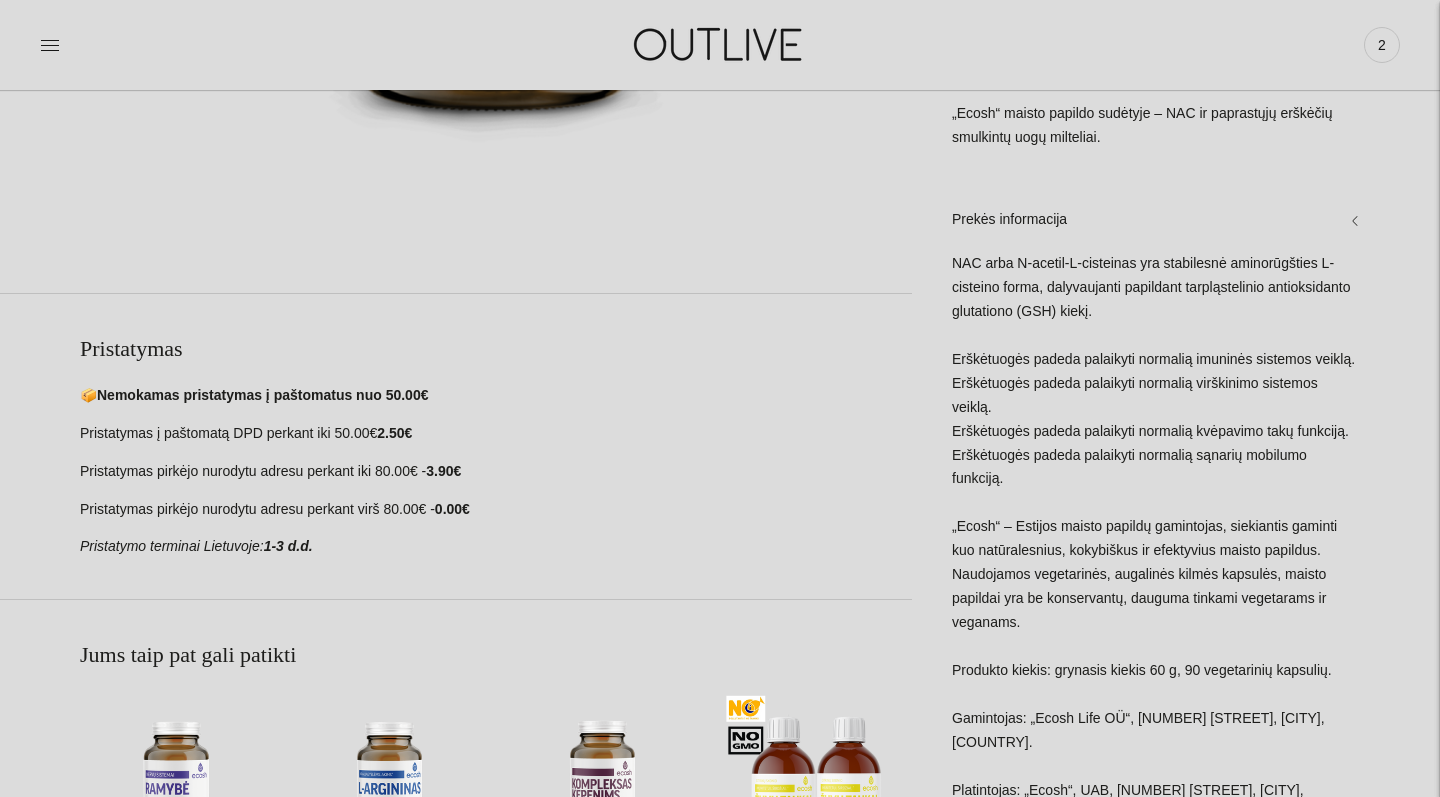 scroll, scrollTop: 785, scrollLeft: 0, axis: vertical 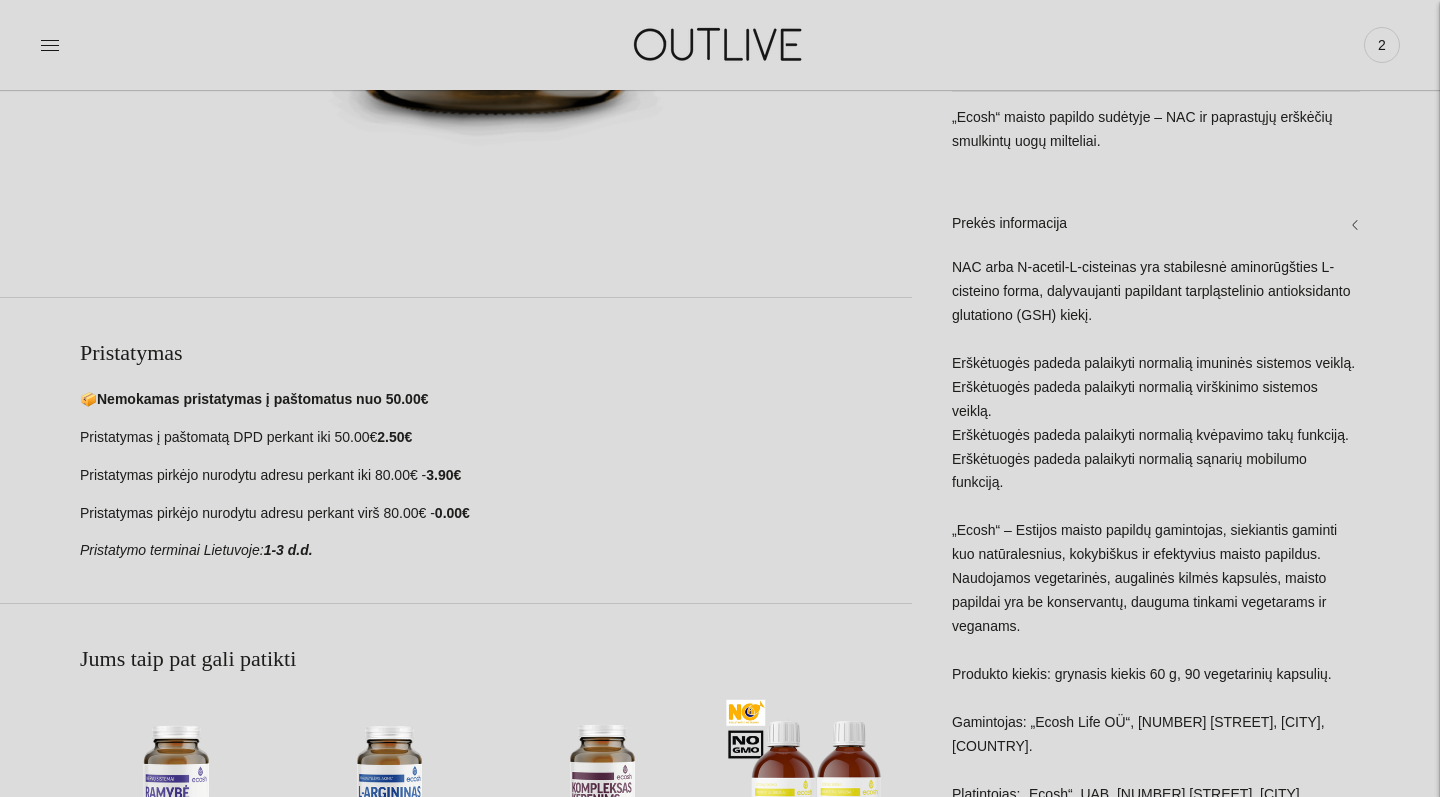 drag, startPoint x: 1001, startPoint y: 396, endPoint x: 1001, endPoint y: 434, distance: 38 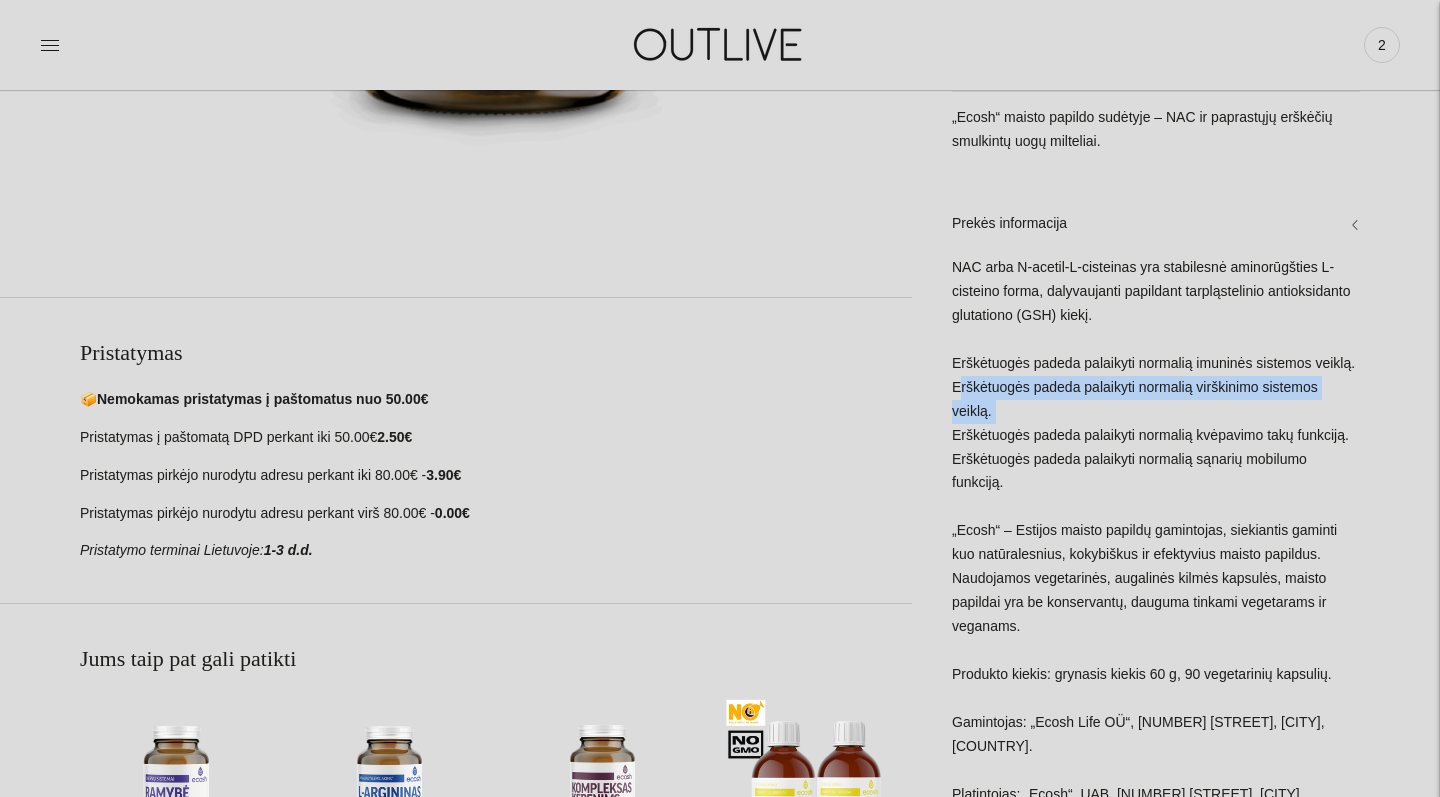 click on "NAC arba N-acetil-L-cisteinas yra stabilesnė aminorūgšties L-cisteino forma, dalyvaujanti papildant tarpląstelinio antioksidanto glutationo (GSH) kiekį.
Erškėtuogės padeda palaikyti normalią imuninės sistemos veiklą.
Erškėtuogės padeda palaikyti normalią virškinimo sistemos veiklą.
Erškėtuogės padeda palaikyti normalią kvėpavimo takų funkciją.
Erškėtuogės padeda palaikyti normalią sąnarių mobilumo funkciją.
„Ecosh“ –  Estijos maisto papildų gamintojas, siekiantis gaminti kuo natūralesnius, kokybiškus ir efektyvius maisto papildus. Naudojamos vegetarinės, augalinės kilmės kapsulės, maisto papildai yra be konservantų, dauguma tinkami vegetarams ir veganams.
Produkto kiekis: grynasis kiekis 60 g, 90 vegetarinių kapsulių.
Gamintojas: „Ecosh Life OÜ“, Kukermiidi 4, Talinas, Estija.
Platintojas: „Ecosh“, UAB, Galinės g. 1, Galinė, Vilniaus r., Lietuva." at bounding box center [1156, 601] 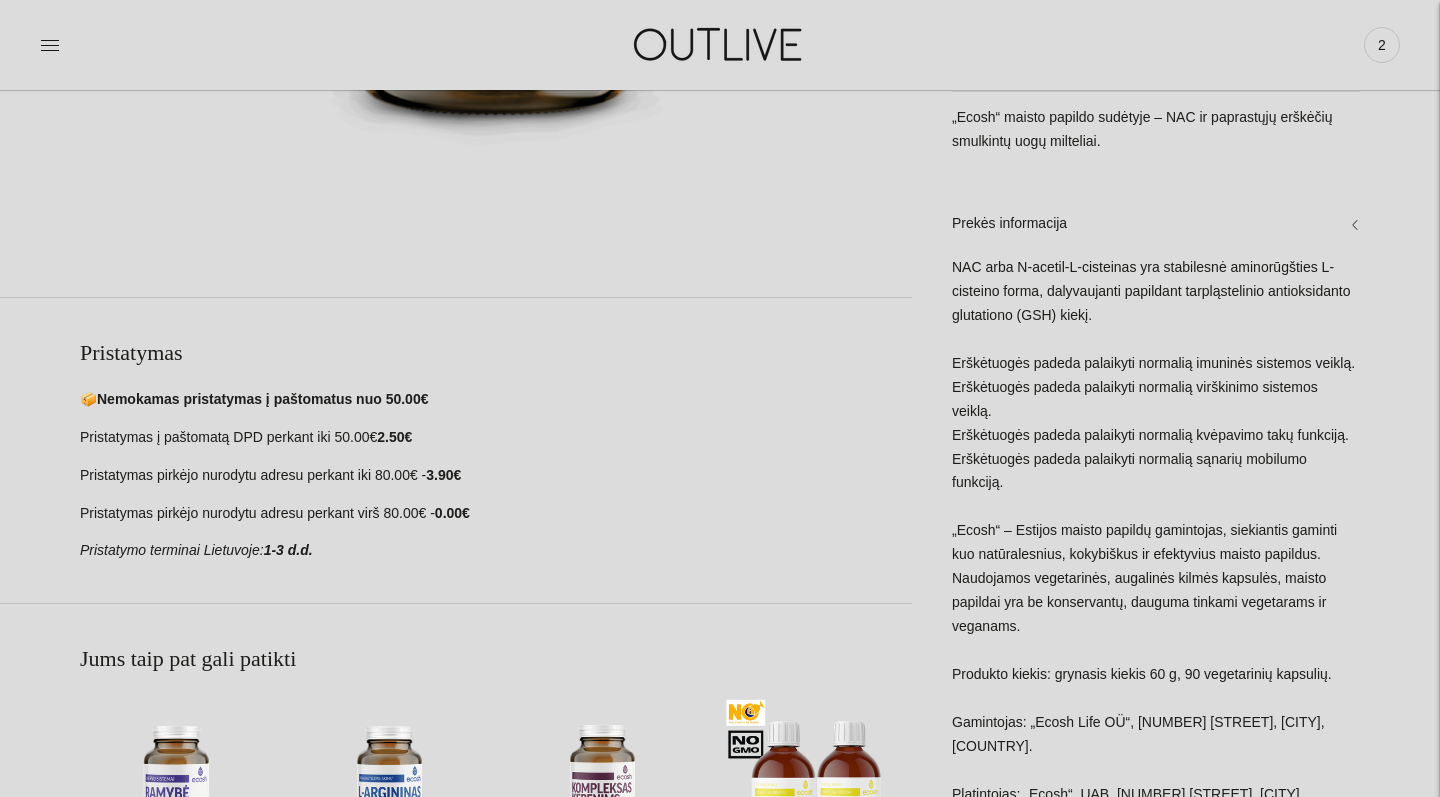 click on "NAC arba N-acetil-L-cisteinas yra stabilesnė aminorūgšties L-cisteino forma, dalyvaujanti papildant tarpląstelinio antioksidanto glutationo (GSH) kiekį.
Erškėtuogės padeda palaikyti normalią imuninės sistemos veiklą.
Erškėtuogės padeda palaikyti normalią virškinimo sistemos veiklą.
Erškėtuogės padeda palaikyti normalią kvėpavimo takų funkciją.
Erškėtuogės padeda palaikyti normalią sąnarių mobilumo funkciją.
„Ecosh“ –  Estijos maisto papildų gamintojas, siekiantis gaminti kuo natūralesnius, kokybiškus ir efektyvius maisto papildus. Naudojamos vegetarinės, augalinės kilmės kapsulės, maisto papildai yra be konservantų, dauguma tinkami vegetarams ir veganams.
Produkto kiekis: grynasis kiekis 60 g, 90 vegetarinių kapsulių.
Gamintojas: „Ecosh Life OÜ“, Kukermiidi 4, Talinas, Estija.
Platintojas: „Ecosh“, UAB, Galinės g. 1, Galinė, Vilniaus r., Lietuva." at bounding box center [1156, 601] 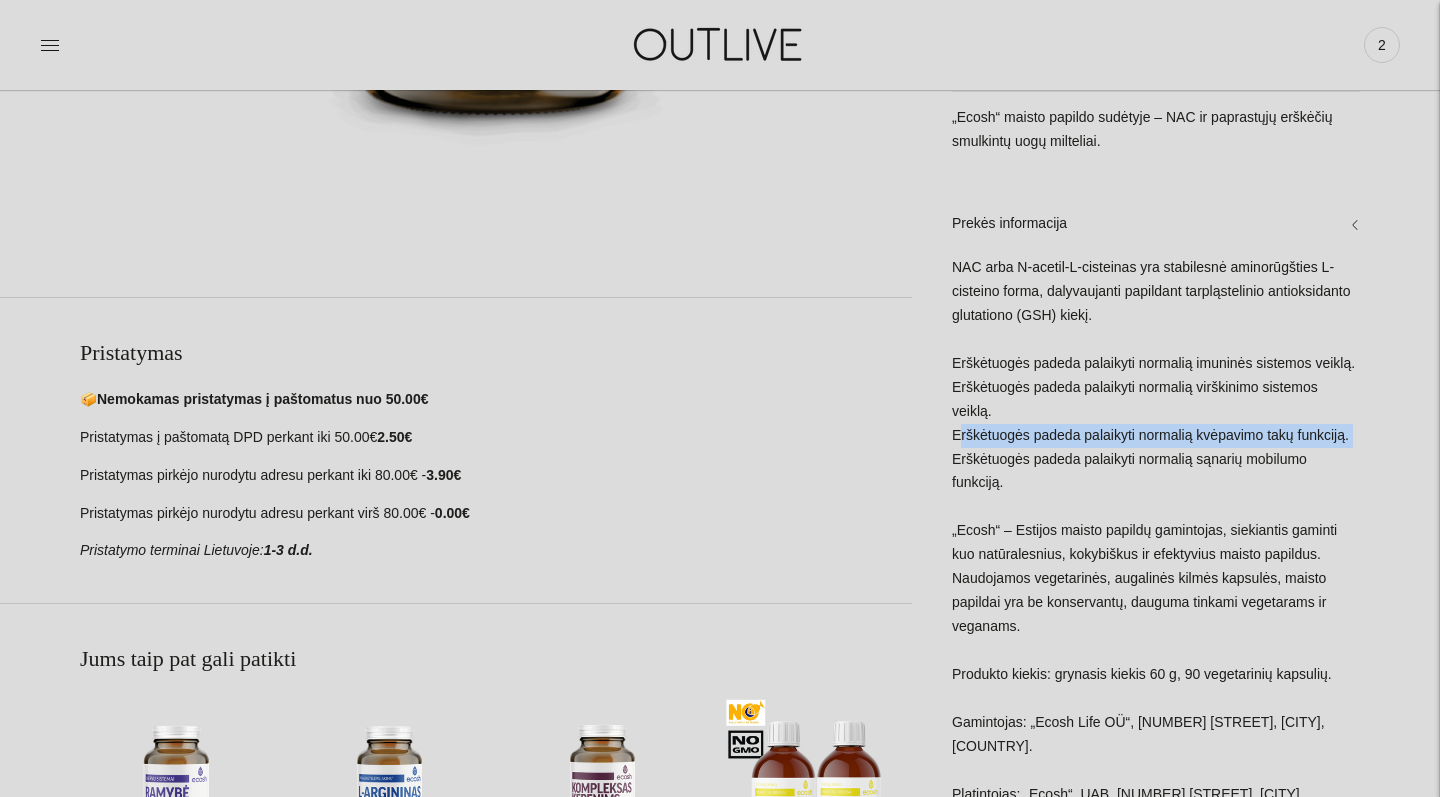 click on "NAC arba N-acetil-L-cisteinas yra stabilesnė aminorūgšties L-cisteino forma, dalyvaujanti papildant tarpląstelinio antioksidanto glutationo (GSH) kiekį.
Erškėtuogės padeda palaikyti normalią imuninės sistemos veiklą.
Erškėtuogės padeda palaikyti normalią virškinimo sistemos veiklą.
Erškėtuogės padeda palaikyti normalią kvėpavimo takų funkciją.
Erškėtuogės padeda palaikyti normalią sąnarių mobilumo funkciją.
„Ecosh“ –  Estijos maisto papildų gamintojas, siekiantis gaminti kuo natūralesnius, kokybiškus ir efektyvius maisto papildus. Naudojamos vegetarinės, augalinės kilmės kapsulės, maisto papildai yra be konservantų, dauguma tinkami vegetarams ir veganams.
Produkto kiekis: grynasis kiekis 60 g, 90 vegetarinių kapsulių.
Gamintojas: „Ecosh Life OÜ“, Kukermiidi 4, Talinas, Estija.
Platintojas: „Ecosh“, UAB, Galinės g. 1, Galinė, Vilniaus r., Lietuva." at bounding box center [1156, 601] 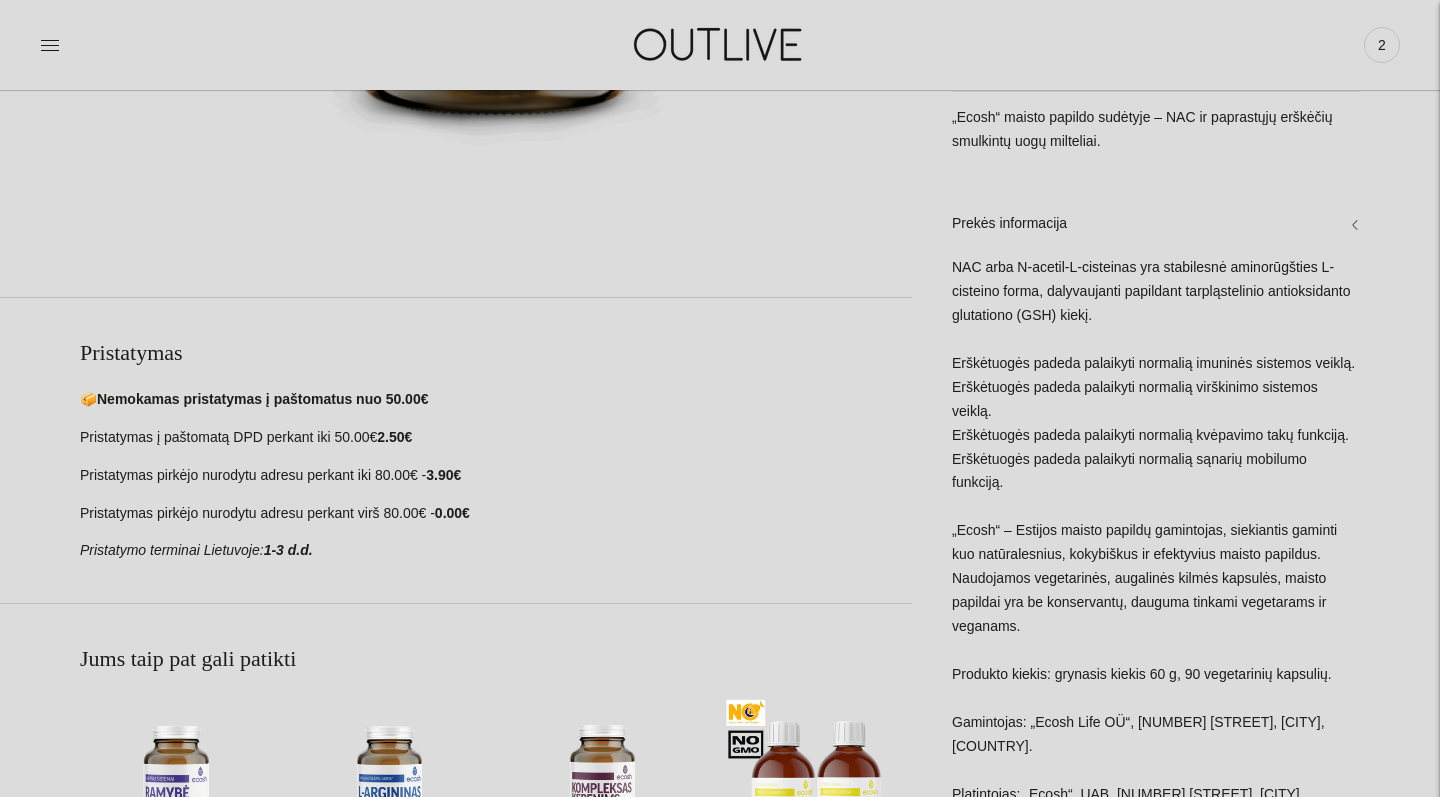 click on "NAC arba N-acetil-L-cisteinas yra stabilesnė aminorūgšties L-cisteino forma, dalyvaujanti papildant tarpląstelinio antioksidanto glutationo (GSH) kiekį.
Erškėtuogės padeda palaikyti normalią imuninės sistemos veiklą.
Erškėtuogės padeda palaikyti normalią virškinimo sistemos veiklą.
Erškėtuogės padeda palaikyti normalią kvėpavimo takų funkciją.
Erškėtuogės padeda palaikyti normalią sąnarių mobilumo funkciją.
„Ecosh“ –  Estijos maisto papildų gamintojas, siekiantis gaminti kuo natūralesnius, kokybiškus ir efektyvius maisto papildus. Naudojamos vegetarinės, augalinės kilmės kapsulės, maisto papildai yra be konservantų, dauguma tinkami vegetarams ir veganams.
Produkto kiekis: grynasis kiekis 60 g, 90 vegetarinių kapsulių.
Gamintojas: „Ecosh Life OÜ“, Kukermiidi 4, Talinas, Estija.
Platintojas: „Ecosh“, UAB, Galinės g. 1, Galinė, Vilniaus r., Lietuva." at bounding box center (1156, 601) 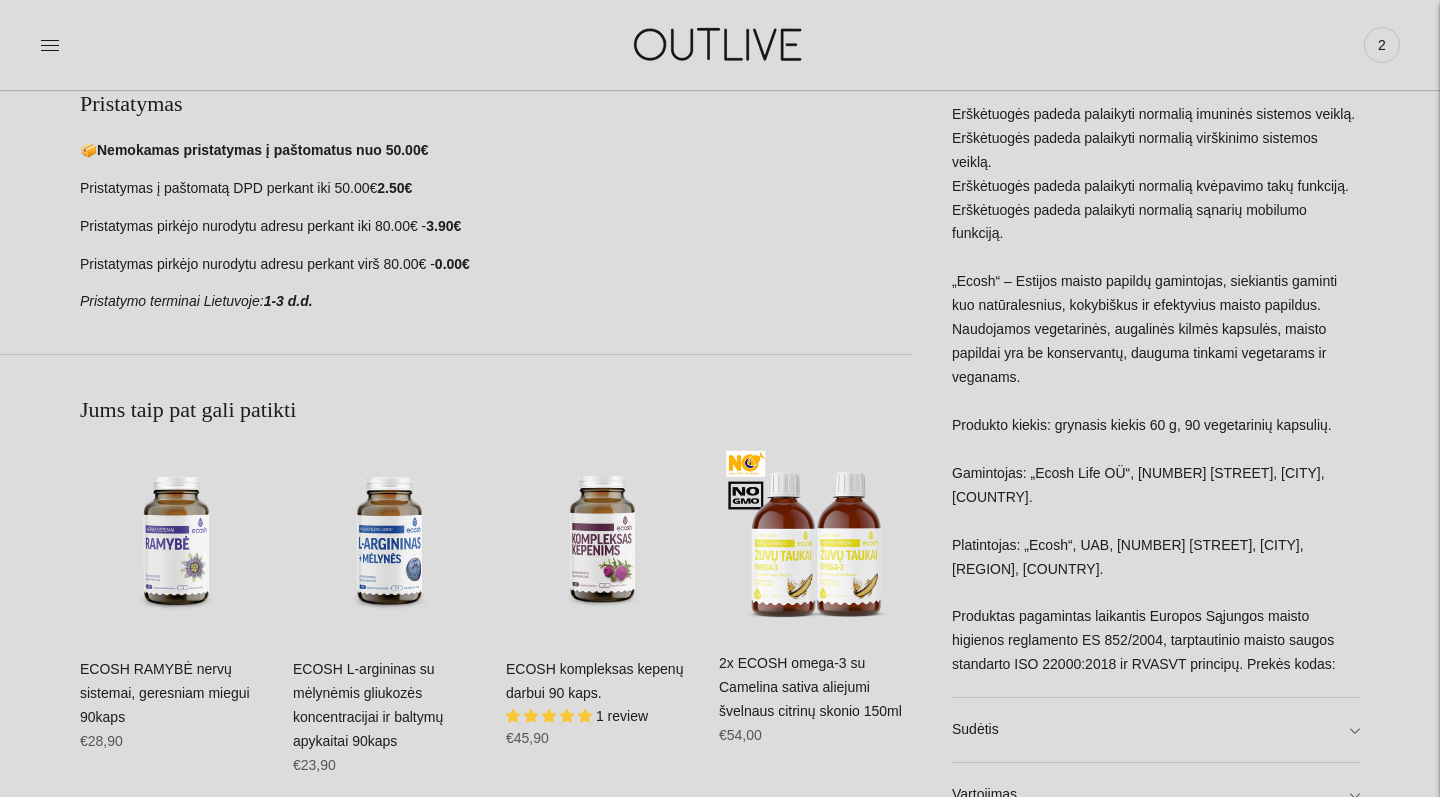 scroll, scrollTop: 1091, scrollLeft: 0, axis: vertical 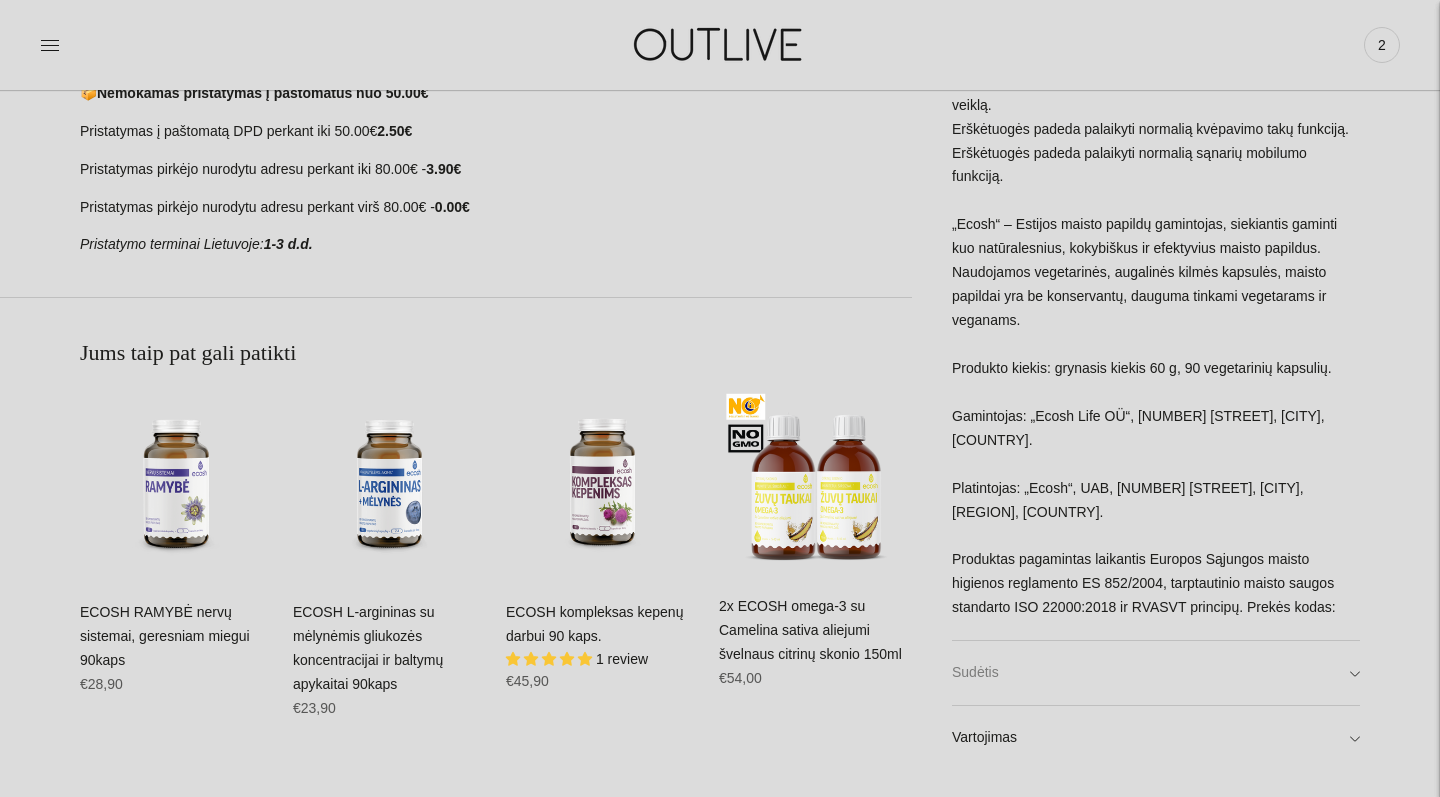 click on "Sudėtis" at bounding box center (1156, 673) 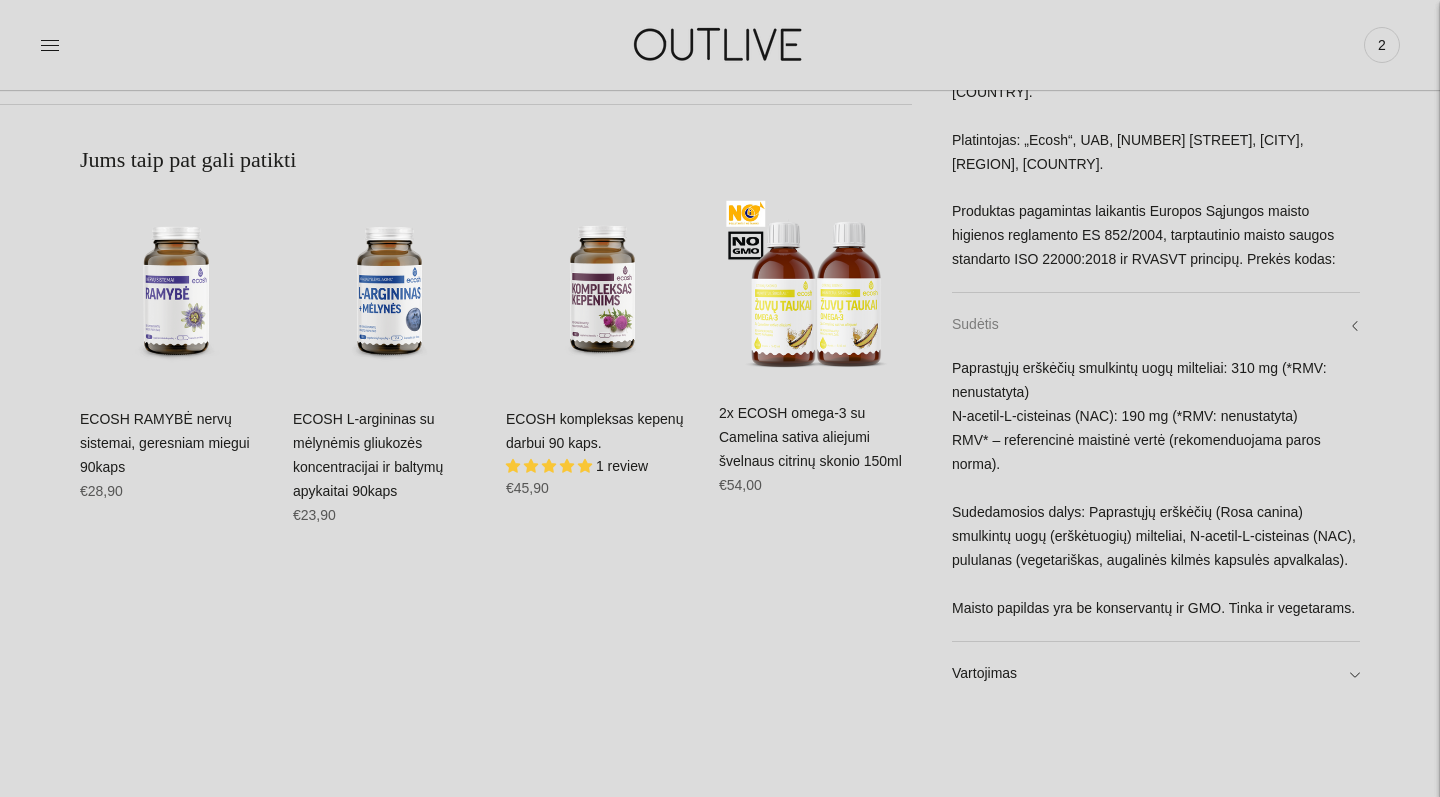 scroll, scrollTop: 1325, scrollLeft: 0, axis: vertical 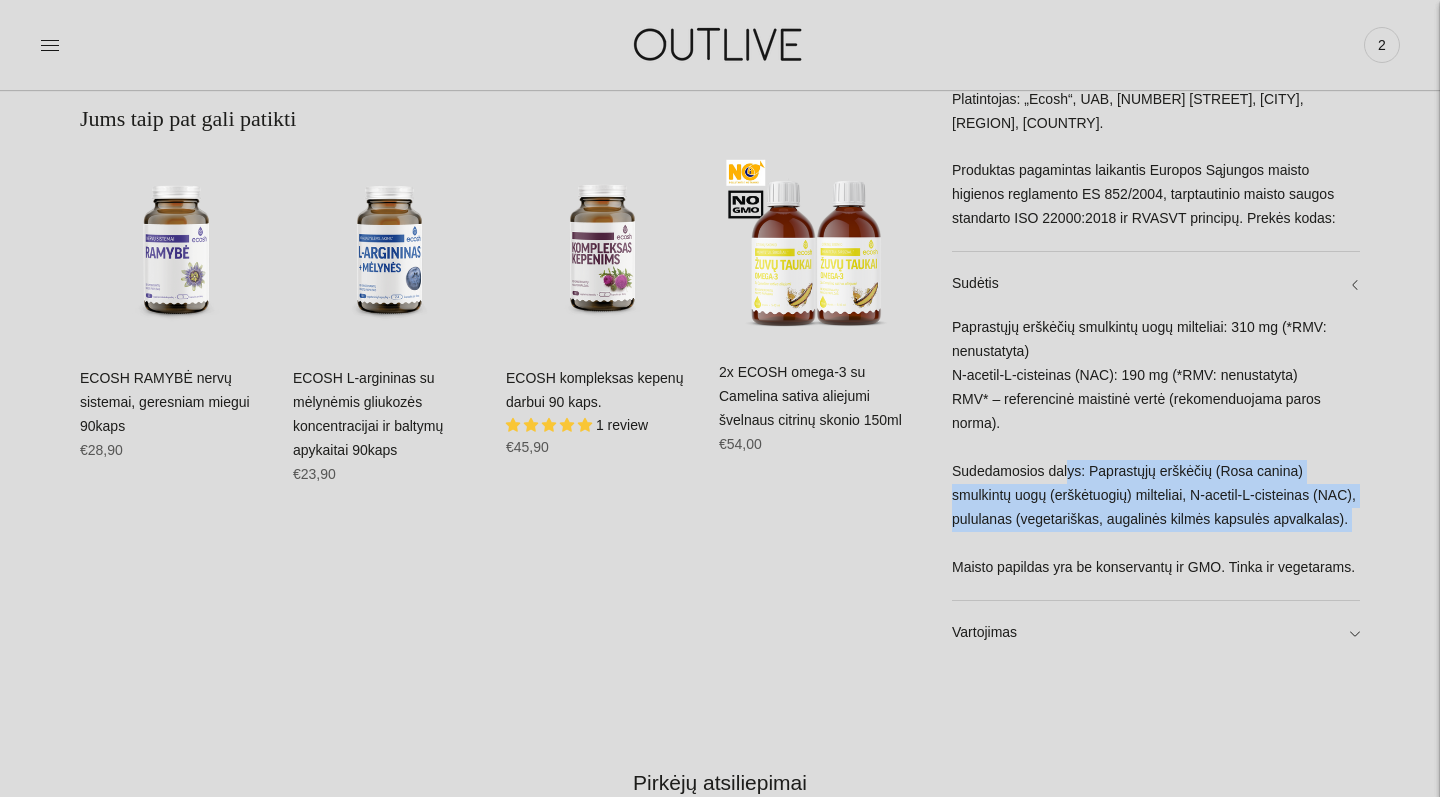 drag, startPoint x: 1064, startPoint y: 431, endPoint x: 1063, endPoint y: 514, distance: 83.00603 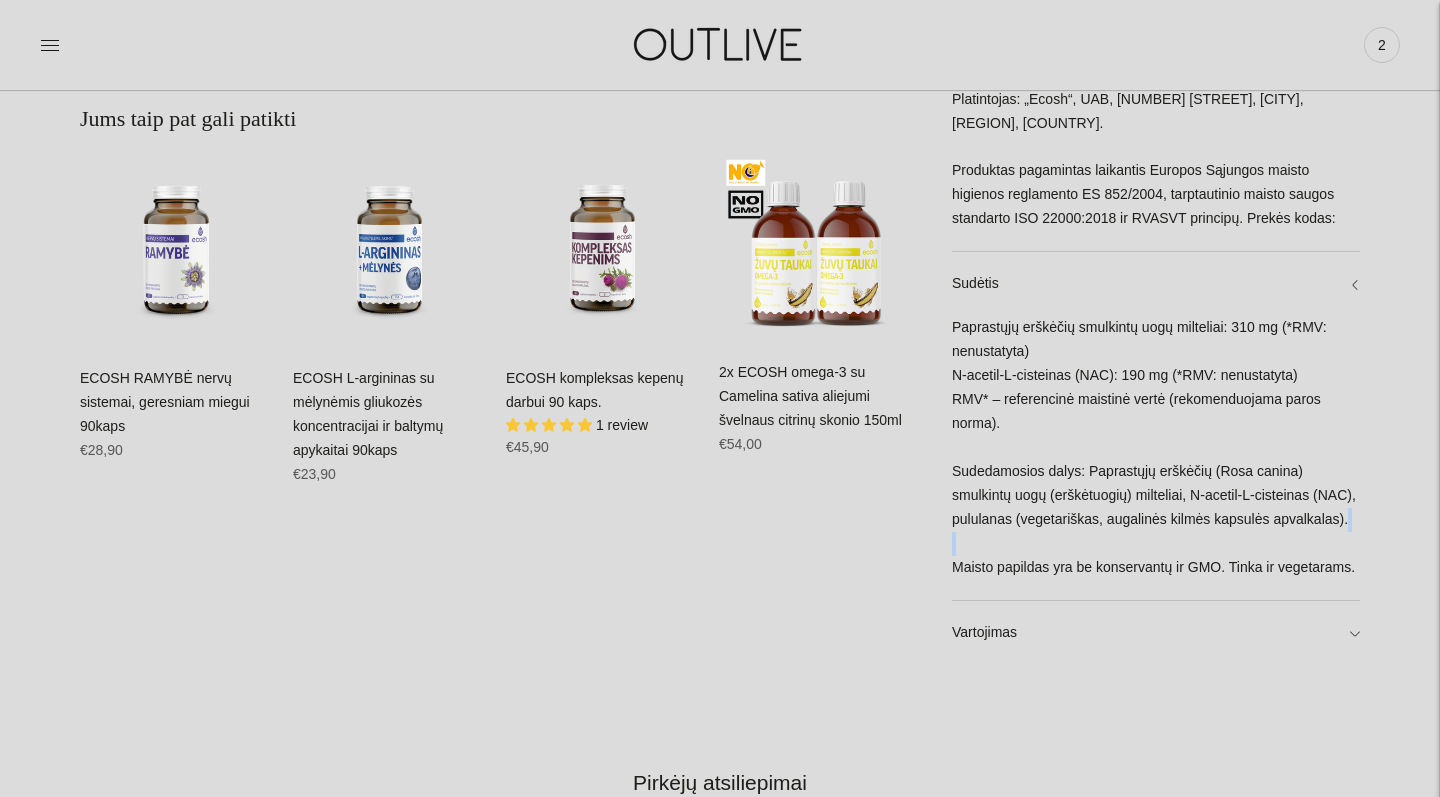 click on "Paprastųjų erškėčių smulkintų uogų milteliai: 310 mg    (*RMV: nenustatyta)
N-acetil-L-cisteinas (NAC): 190 mg	 (*RMV: nenustatyta)
RMV* – referencinė maistinė vertė (rekomenduojama paros norma).
Sudedamosios dalys: Paprastųjų erškėčių (Rosa canina) smulkintų uogų (erškėtuogių) milteliai, N-acetil-L-cisteinas (NAC), pululanas (vegetariškas, augalinės kilmės kapsulės apvalkalas).
Maisto papildas yra be konservantų ir GMO. Tinka ir vegetarams." at bounding box center [1156, 457] 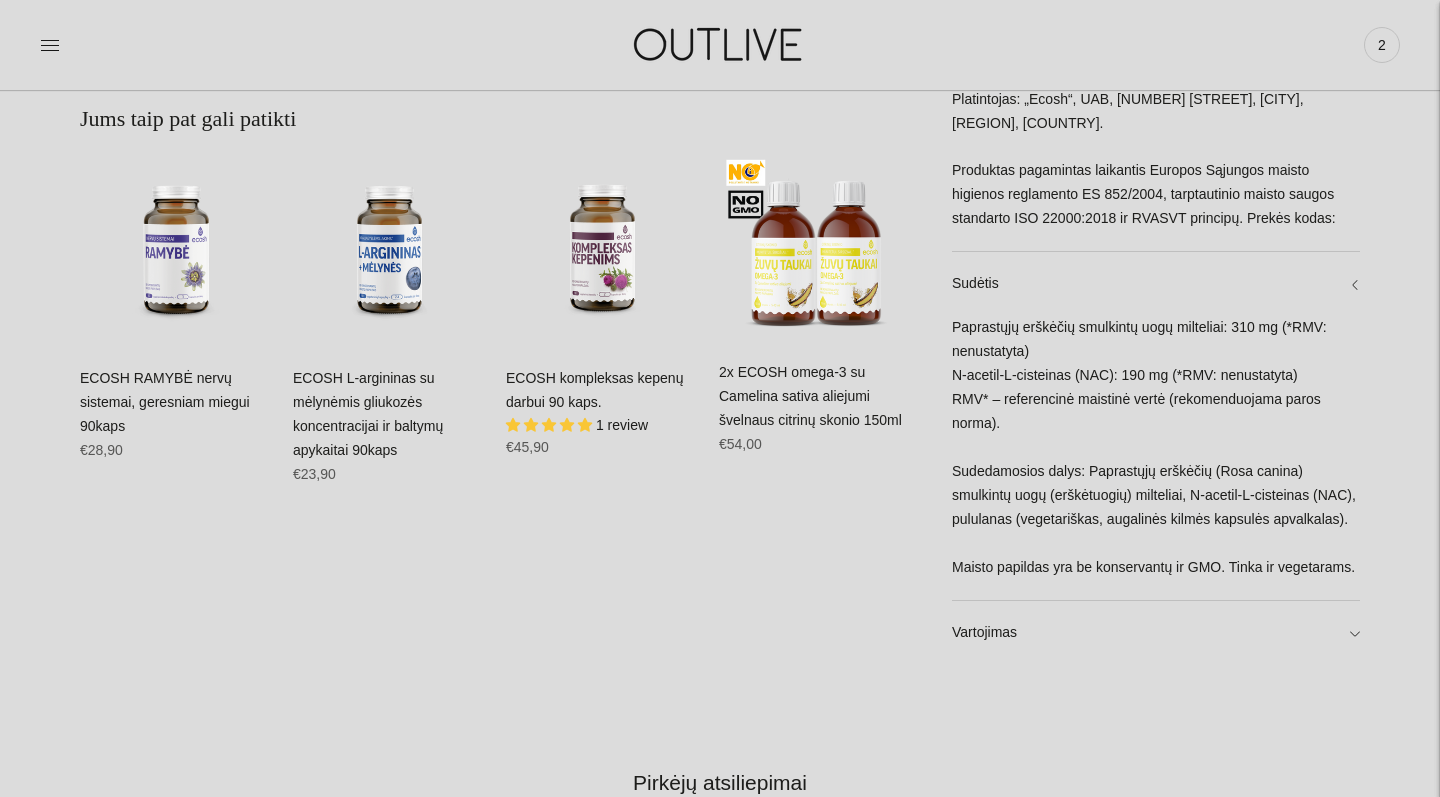 click on "Paprastųjų erškėčių smulkintų uogų milteliai: 310 mg    (*RMV: nenustatyta)
N-acetil-L-cisteinas (NAC): 190 mg	 (*RMV: nenustatyta)
RMV* – referencinė maistinė vertė (rekomenduojama paros norma).
Sudedamosios dalys: Paprastųjų erškėčių (Rosa canina) smulkintų uogų (erškėtuogių) milteliai, N-acetil-L-cisteinas (NAC), pululanas (vegetariškas, augalinės kilmės kapsulės apvalkalas).
Maisto papildas yra be konservantų ir GMO. Tinka ir vegetarams." at bounding box center [1156, 457] 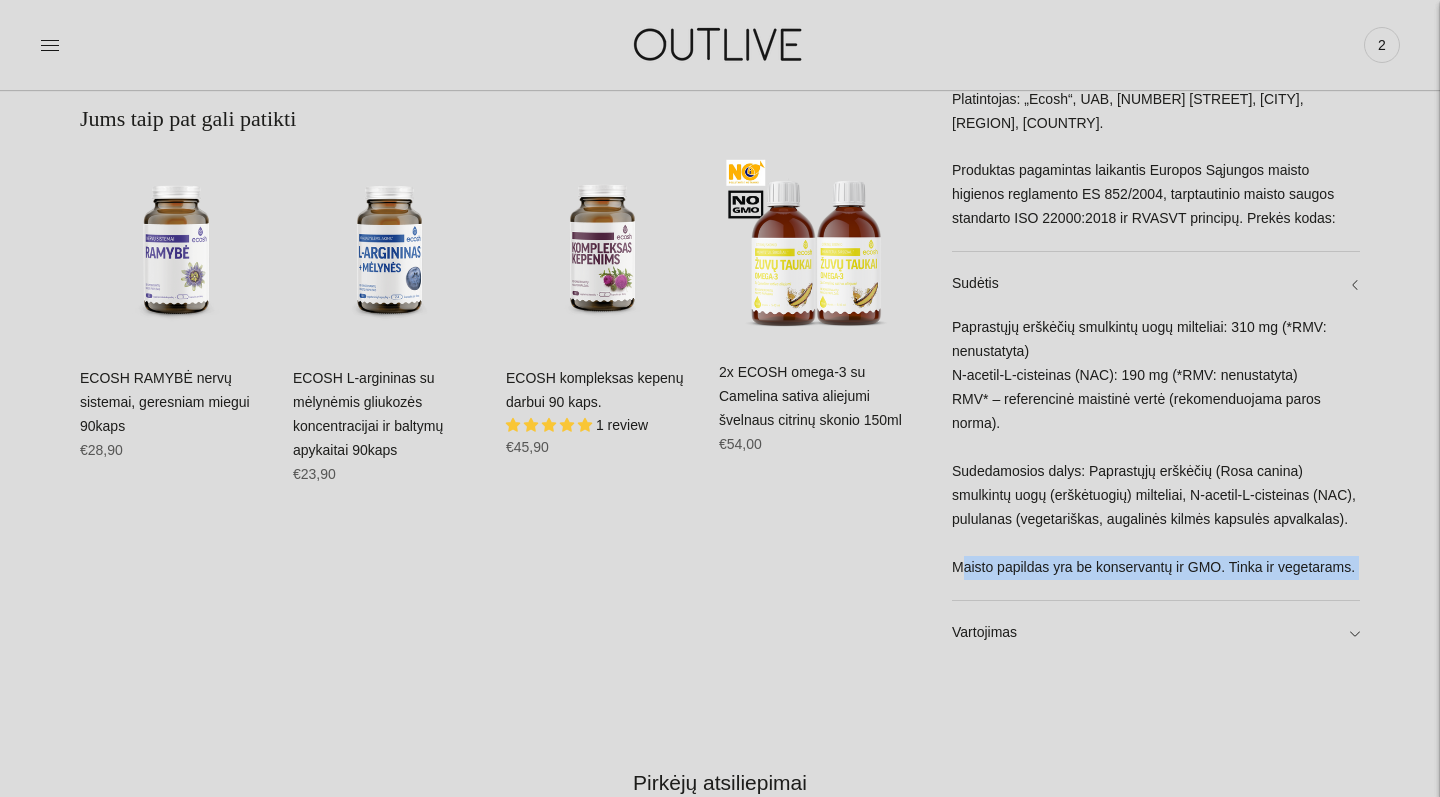 click on "Paprastųjų erškėčių smulkintų uogų milteliai: 310 mg    (*RMV: nenustatyta)
N-acetil-L-cisteinas (NAC): 190 mg	 (*RMV: nenustatyta)
RMV* – referencinė maistinė vertė (rekomenduojama paros norma).
Sudedamosios dalys: Paprastųjų erškėčių (Rosa canina) smulkintų uogų (erškėtuogių) milteliai, N-acetil-L-cisteinas (NAC), pululanas (vegetariškas, augalinės kilmės kapsulės apvalkalas).
Maisto papildas yra be konservantų ir GMO. Tinka ir vegetarams." at bounding box center [1156, 457] 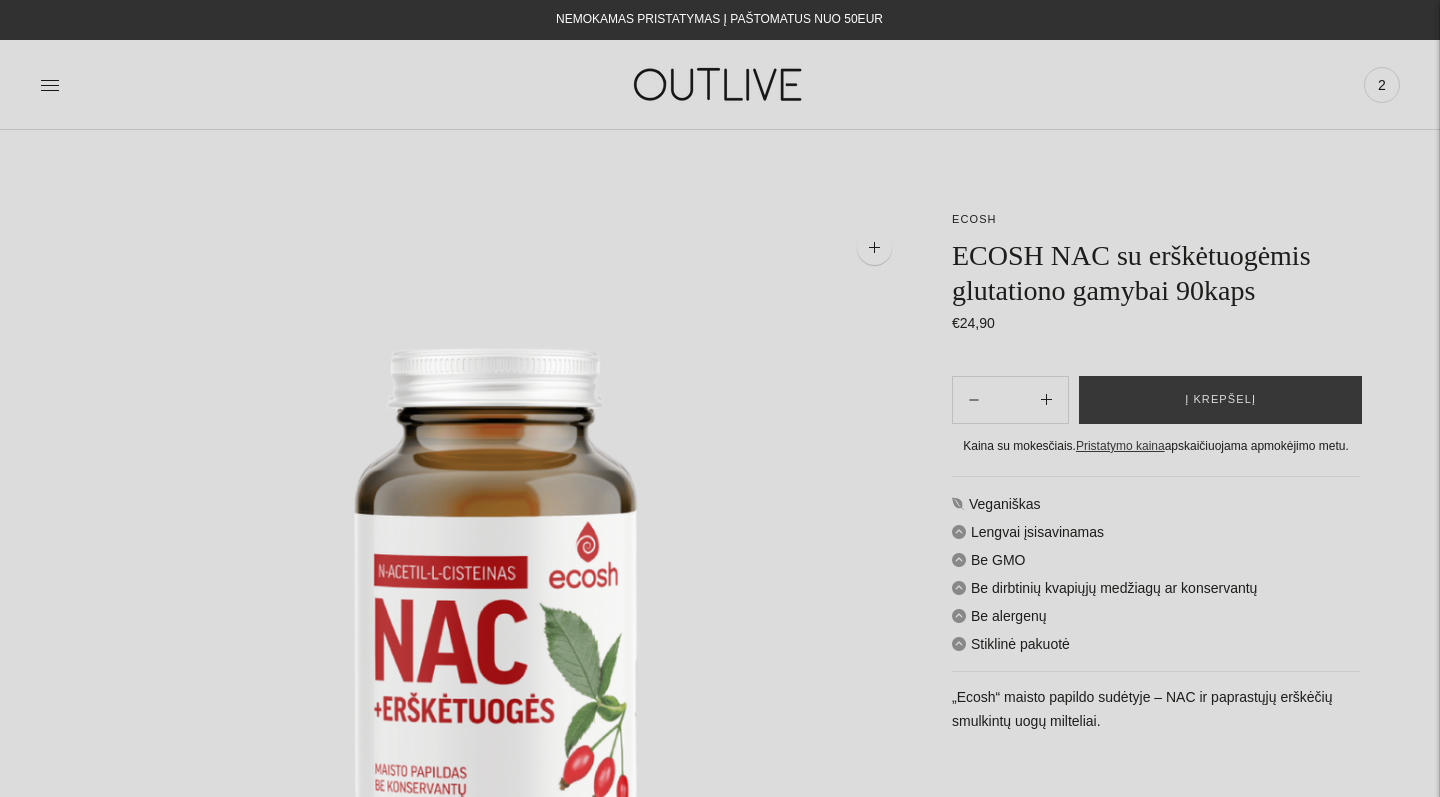 scroll, scrollTop: 0, scrollLeft: 0, axis: both 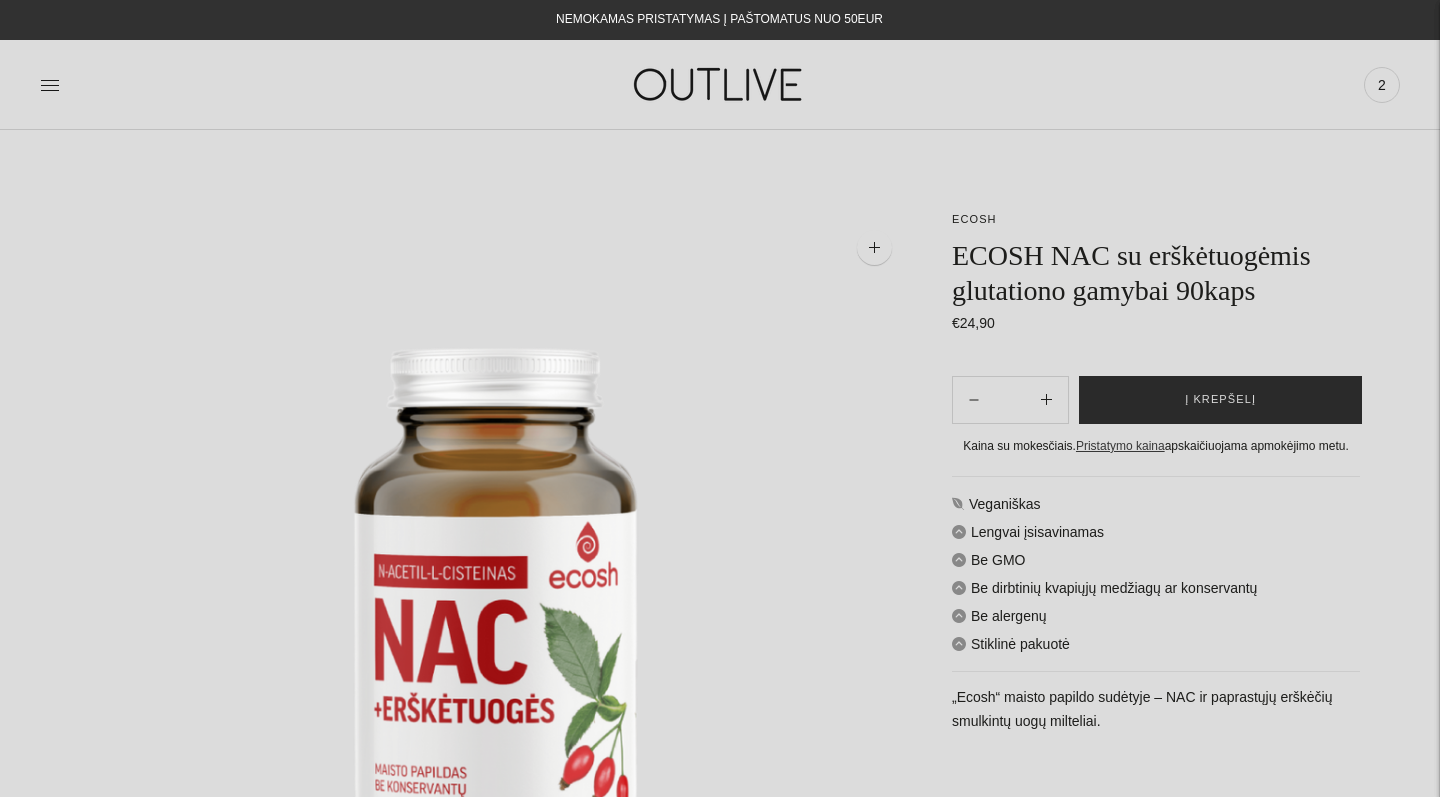 click on "Į krepšelį" at bounding box center (1220, 400) 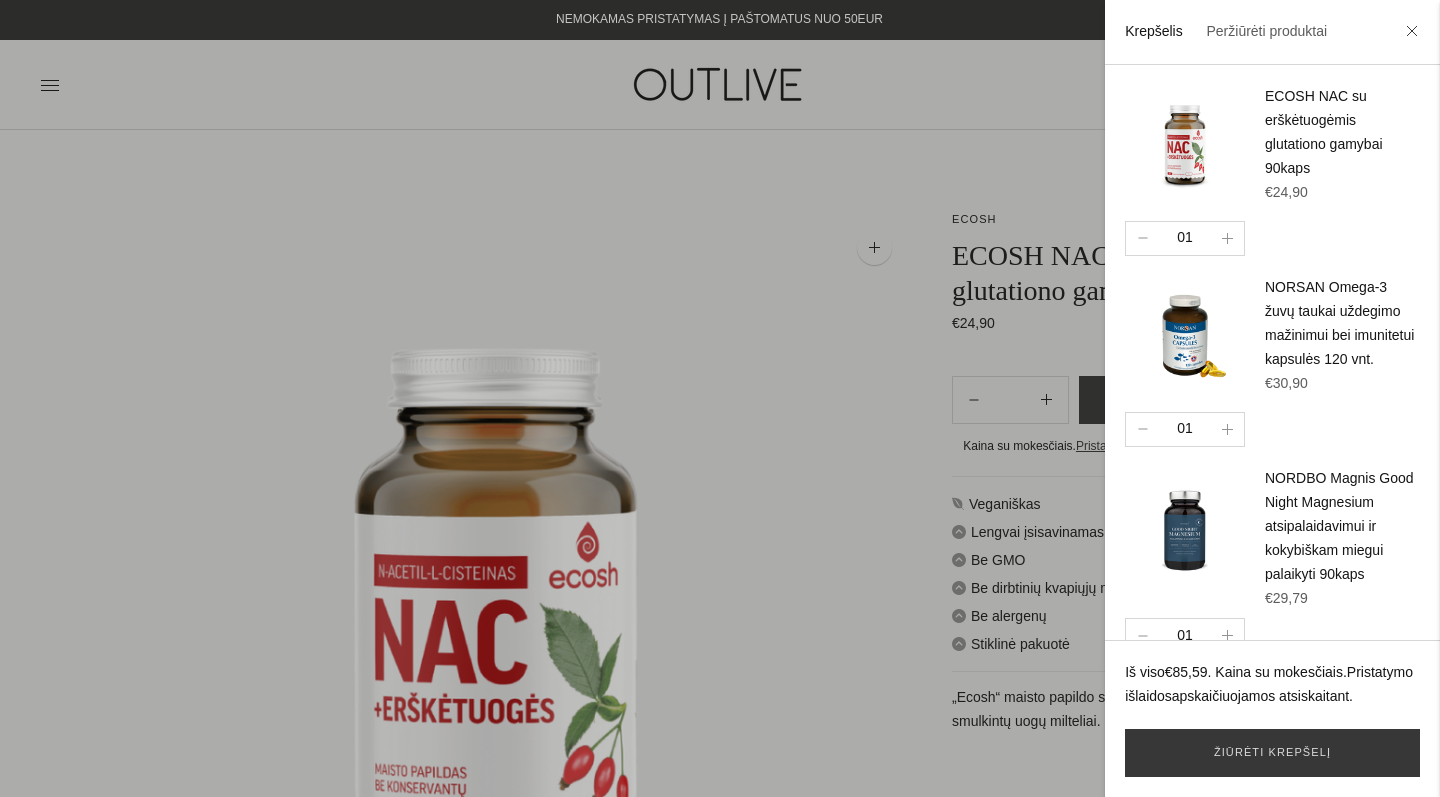 click at bounding box center (720, 398) 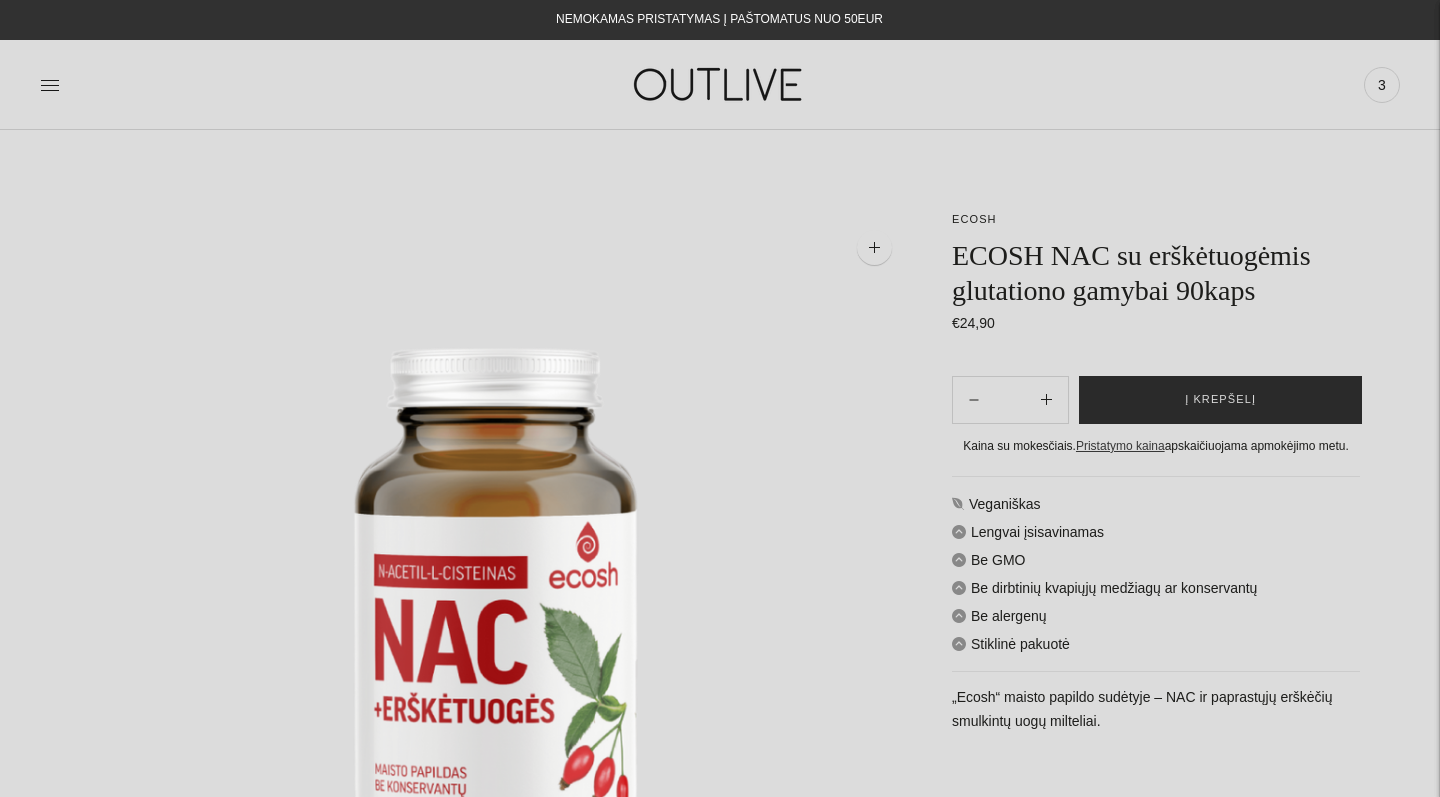 click on "Į krepšelį" at bounding box center [1220, 400] 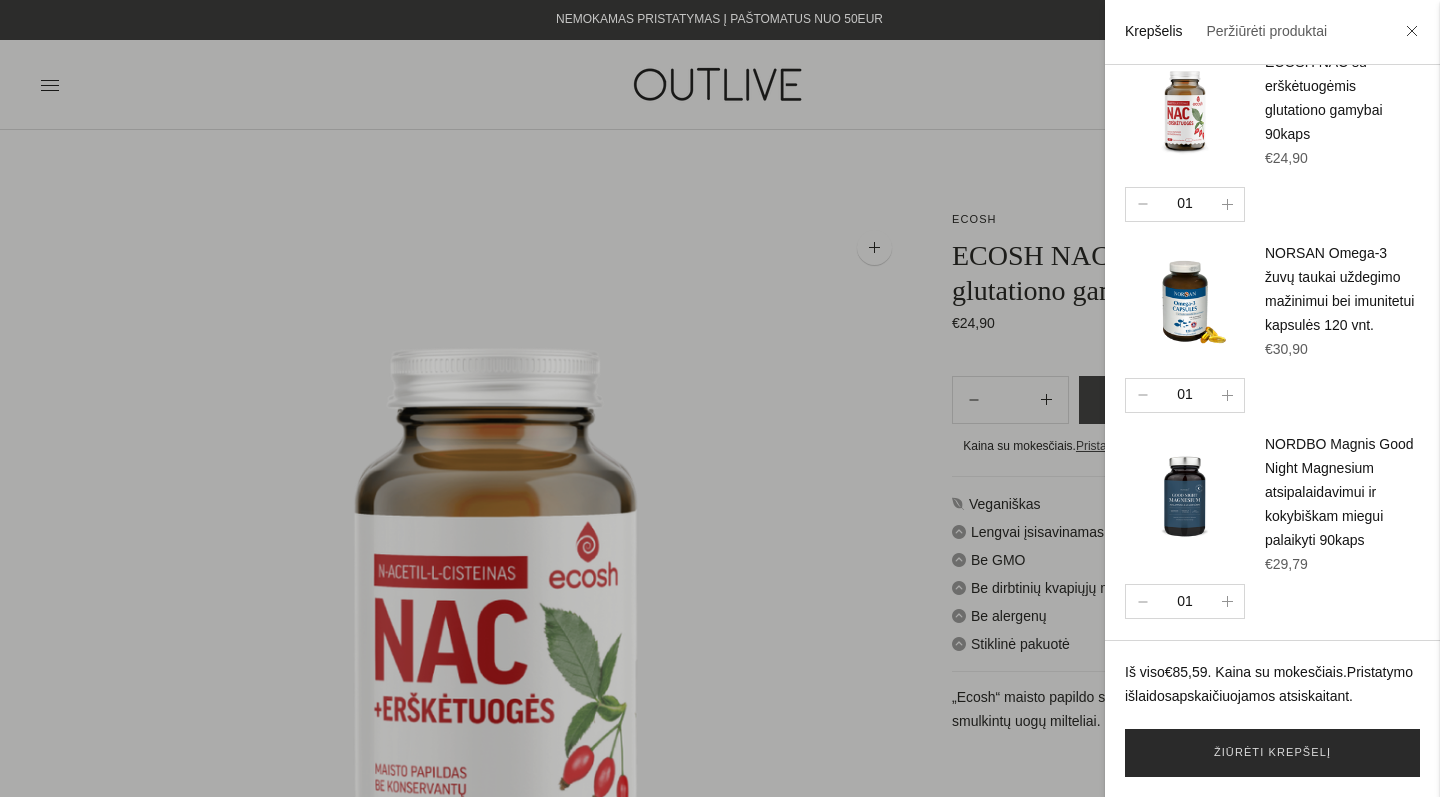 scroll, scrollTop: 56, scrollLeft: 0, axis: vertical 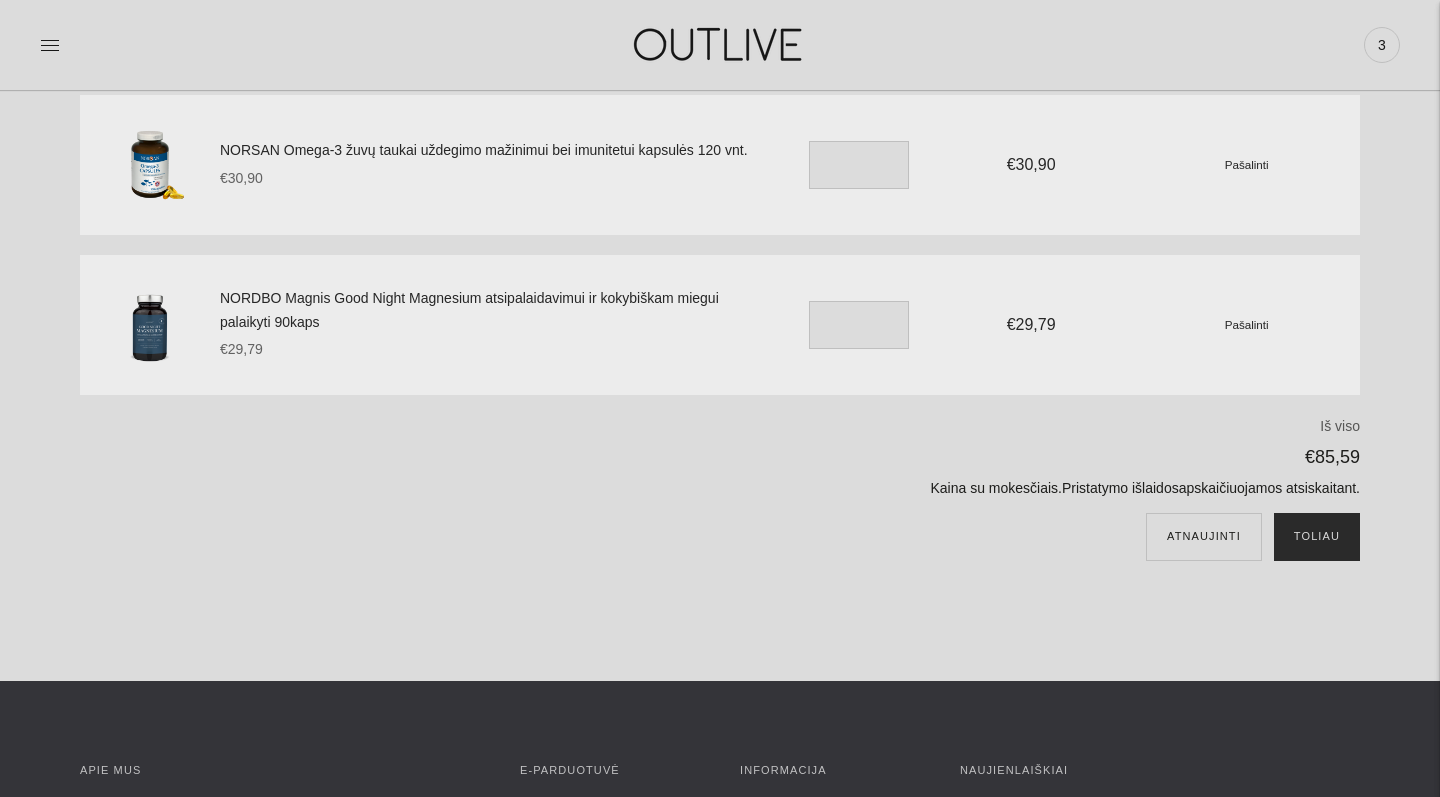 click on "Toliau" at bounding box center (1317, 537) 